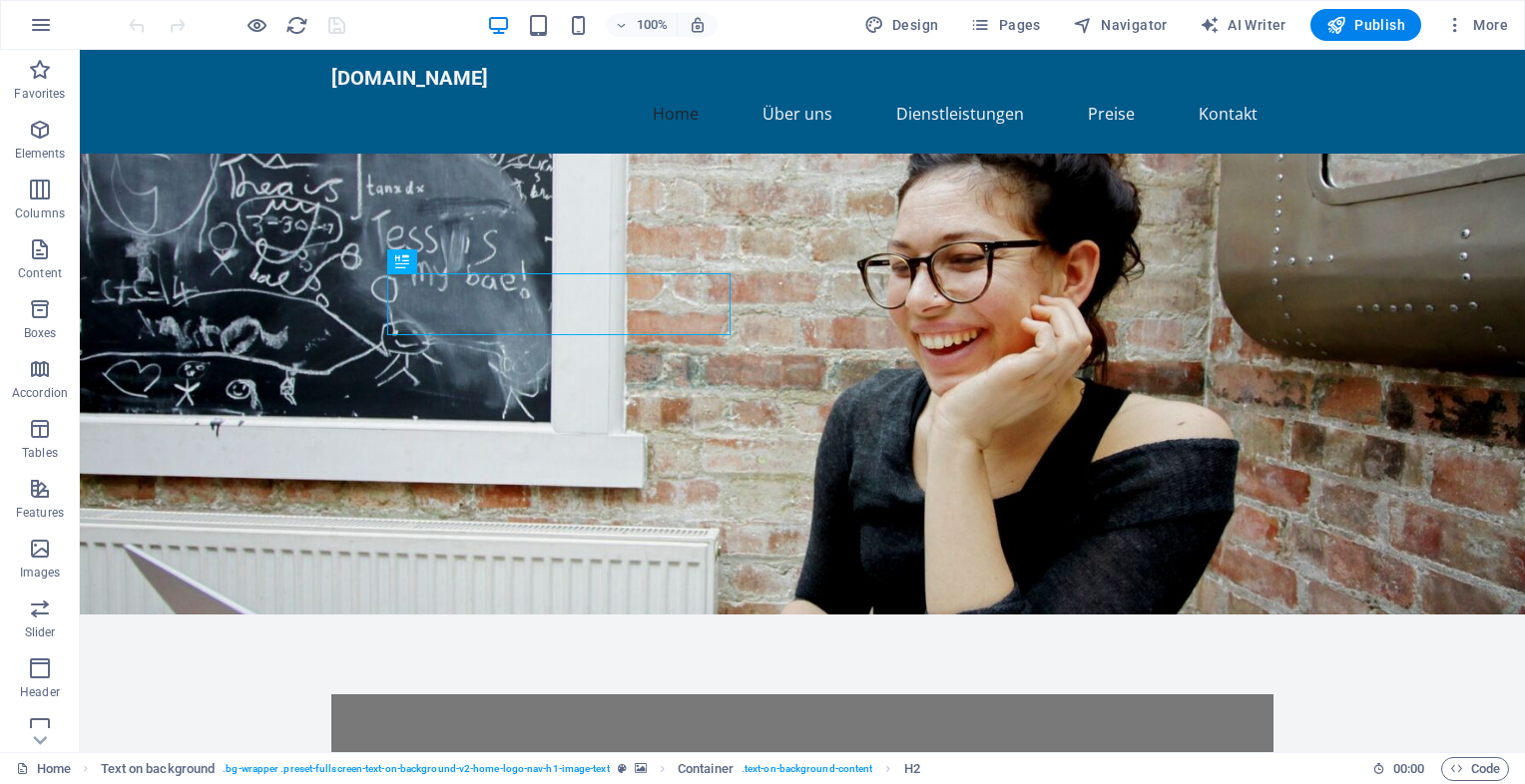 scroll, scrollTop: 0, scrollLeft: 0, axis: both 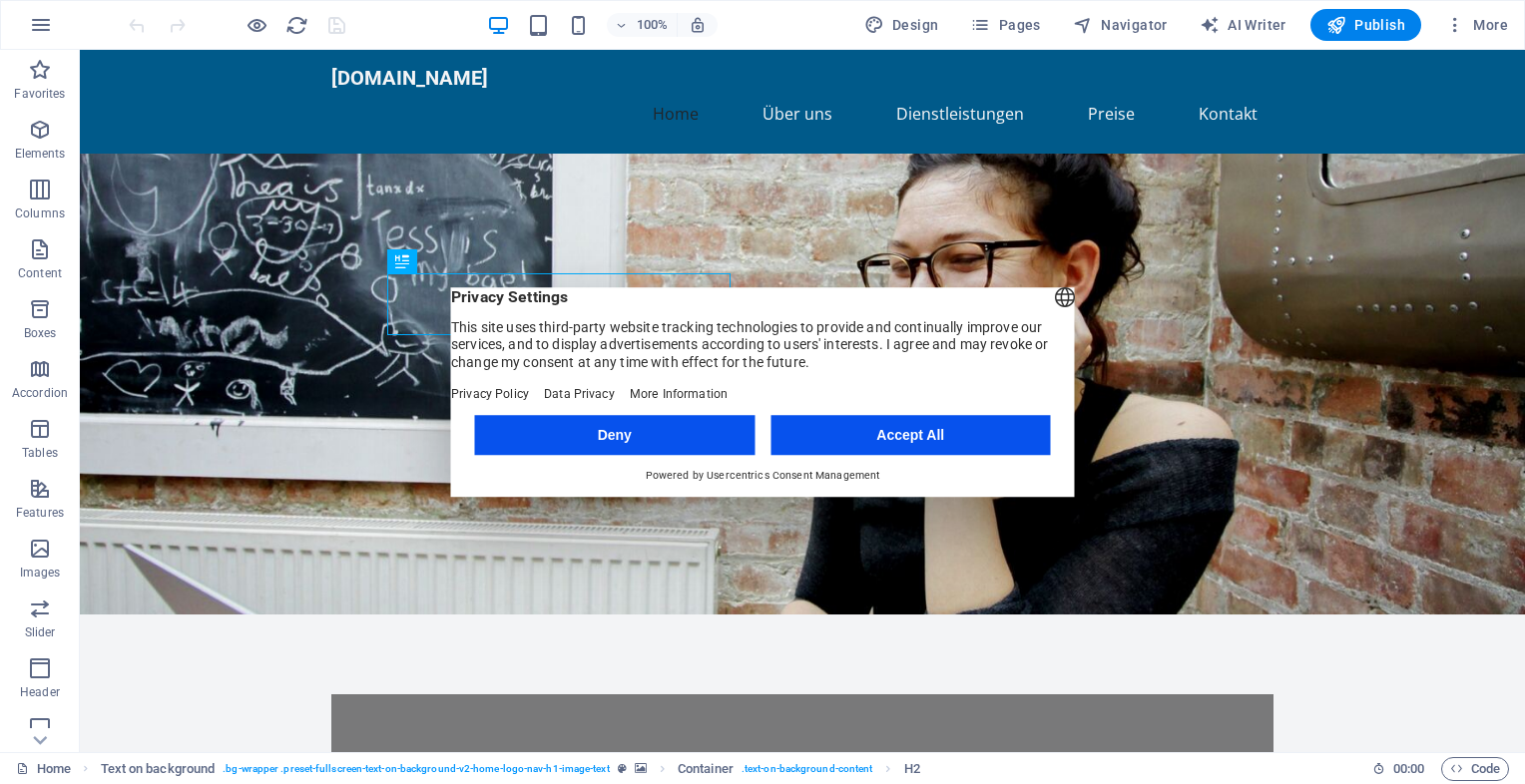 click on "Accept All" at bounding box center [910, 435] 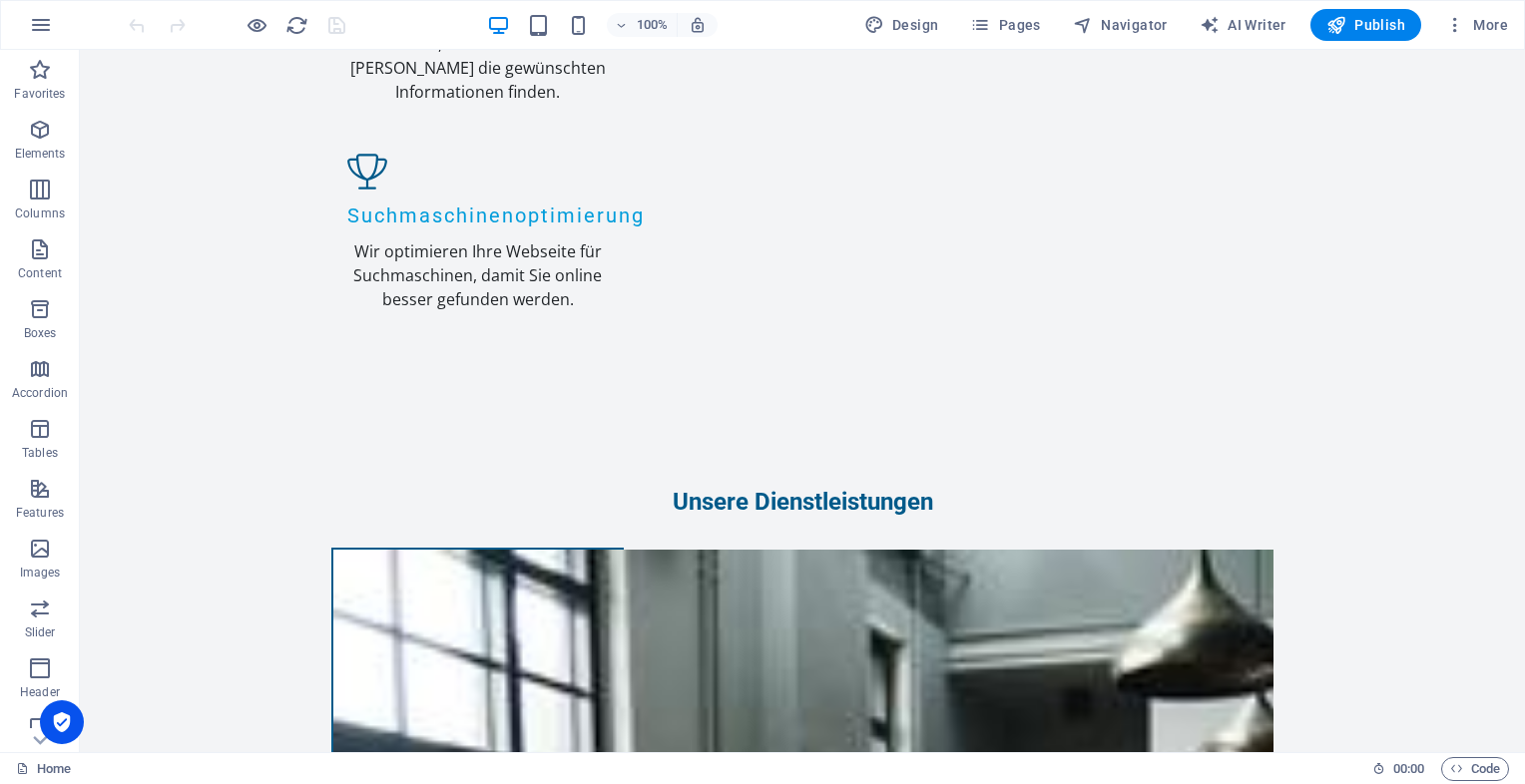 scroll, scrollTop: 0, scrollLeft: 0, axis: both 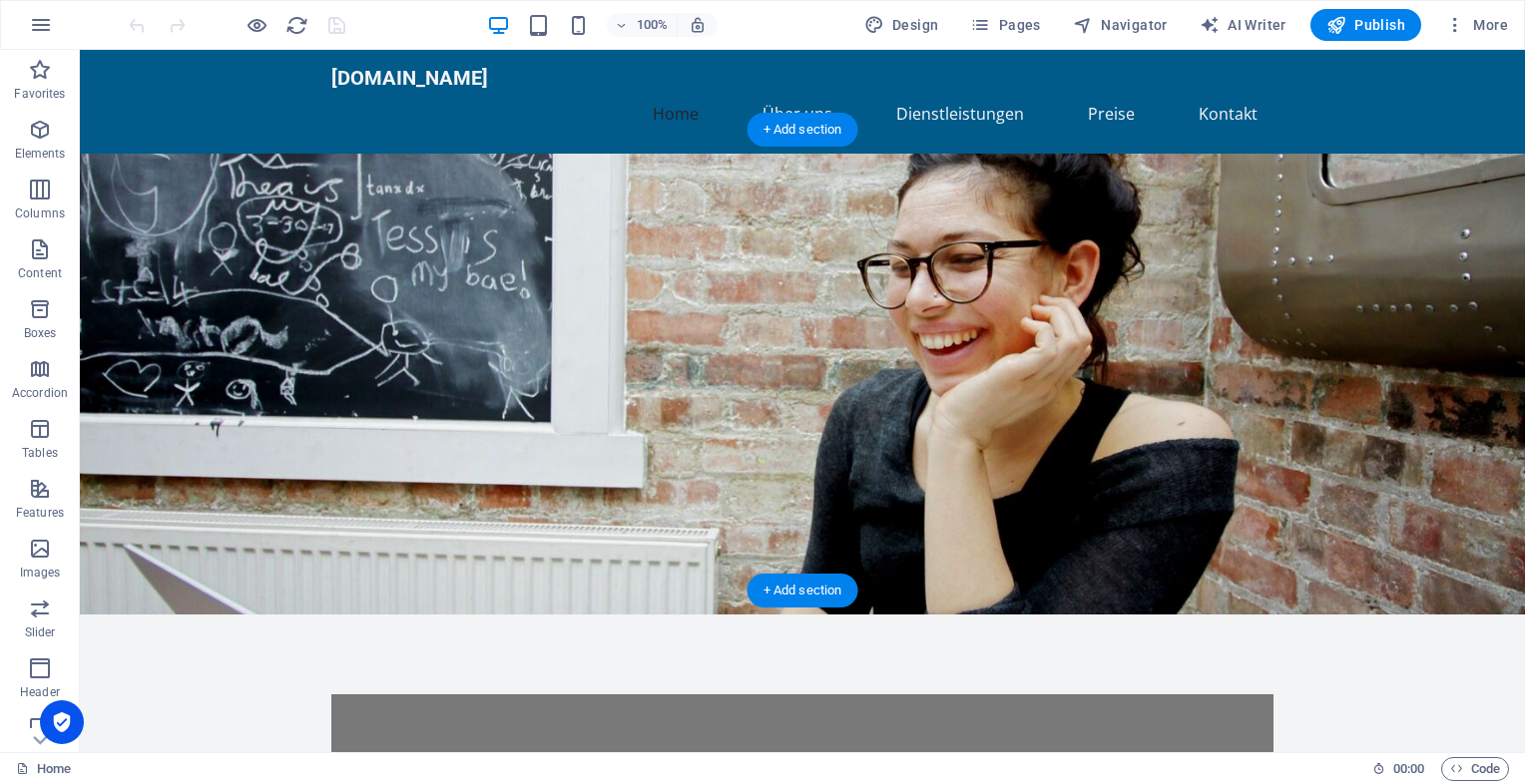 click at bounding box center (802, 384) 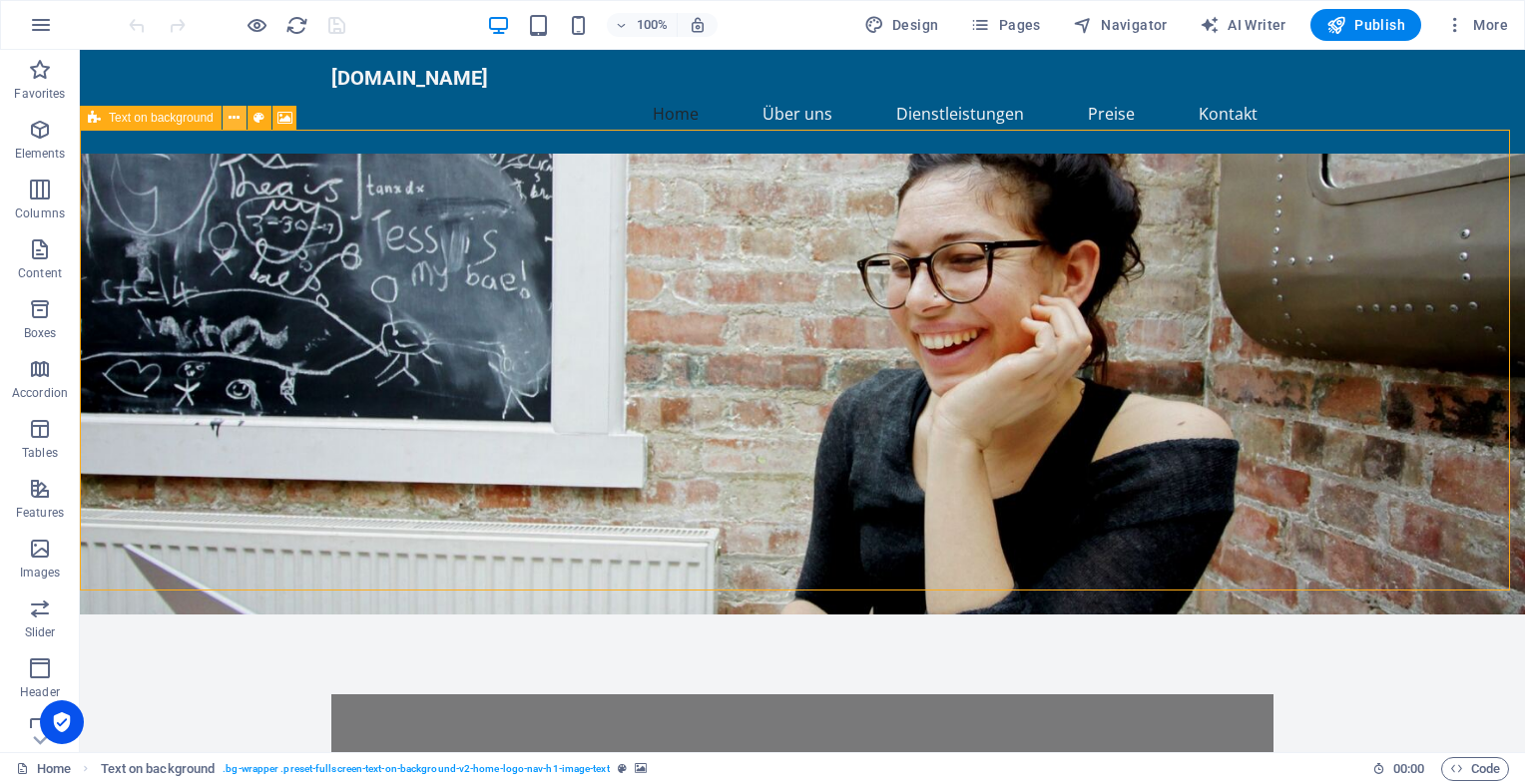 click at bounding box center (234, 118) 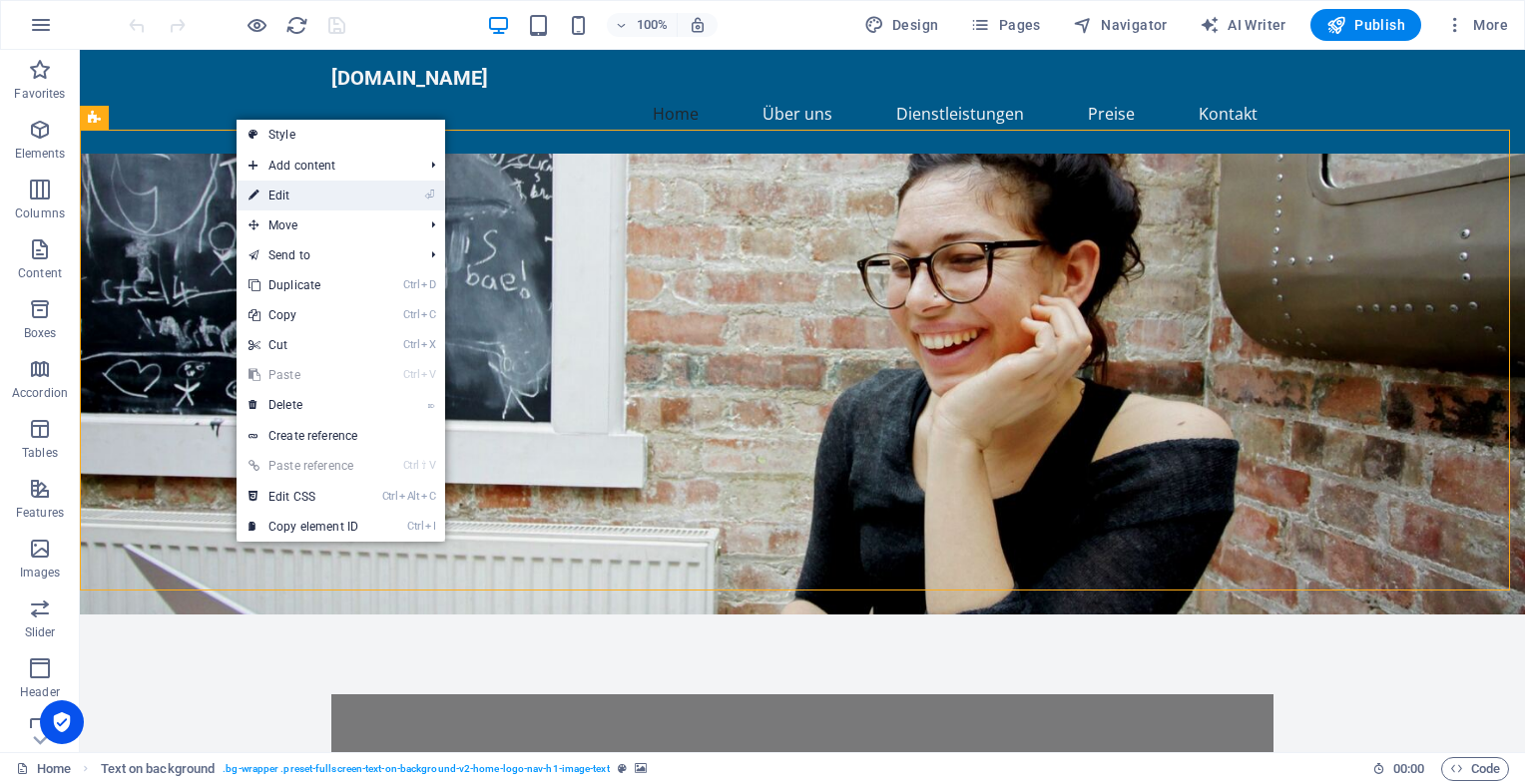 click on "⏎  Edit" at bounding box center [303, 196] 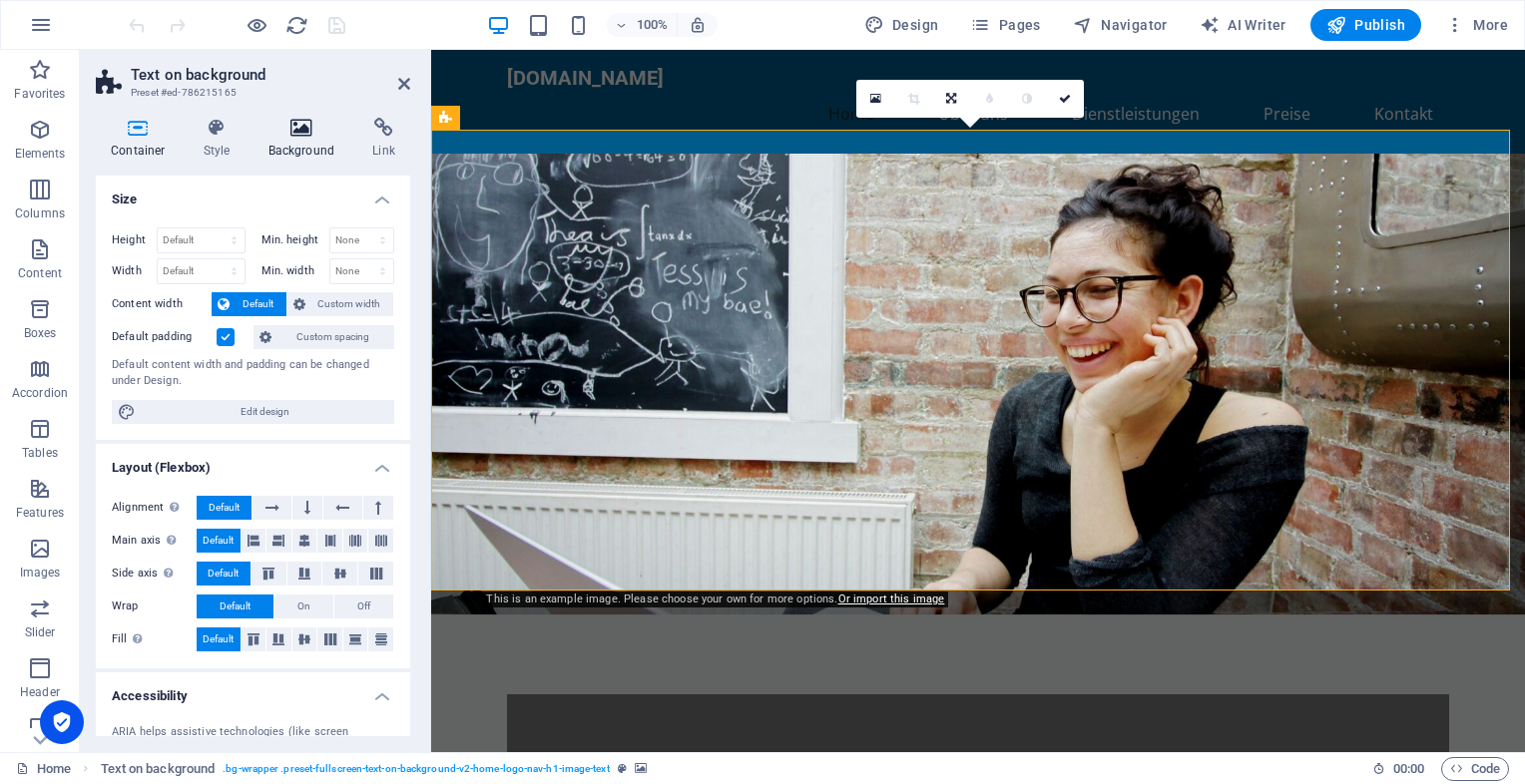 click on "Background" at bounding box center (305, 139) 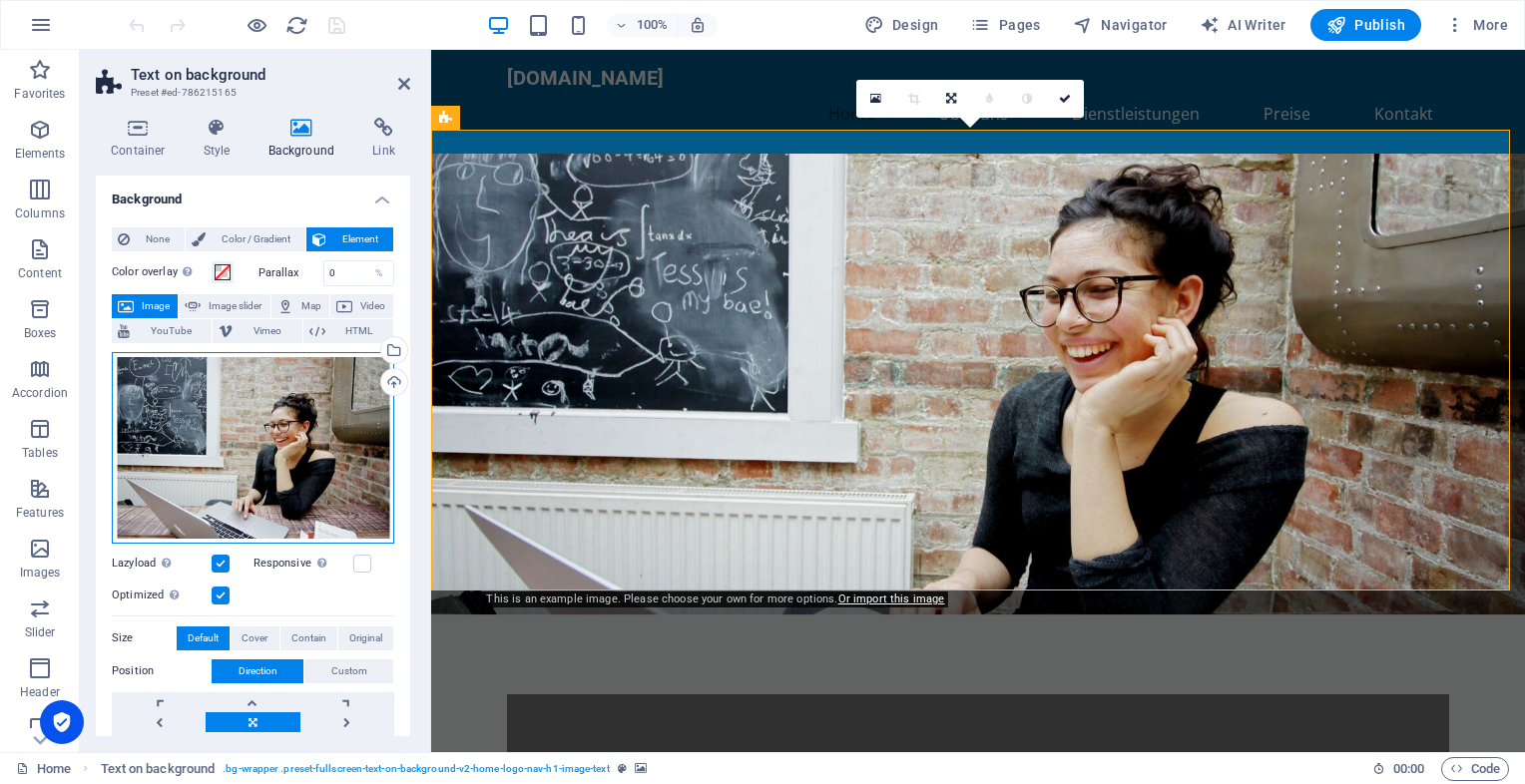 click on "Drag files here, click to choose files or select files from Files or our free stock photos & videos" at bounding box center (253, 448) 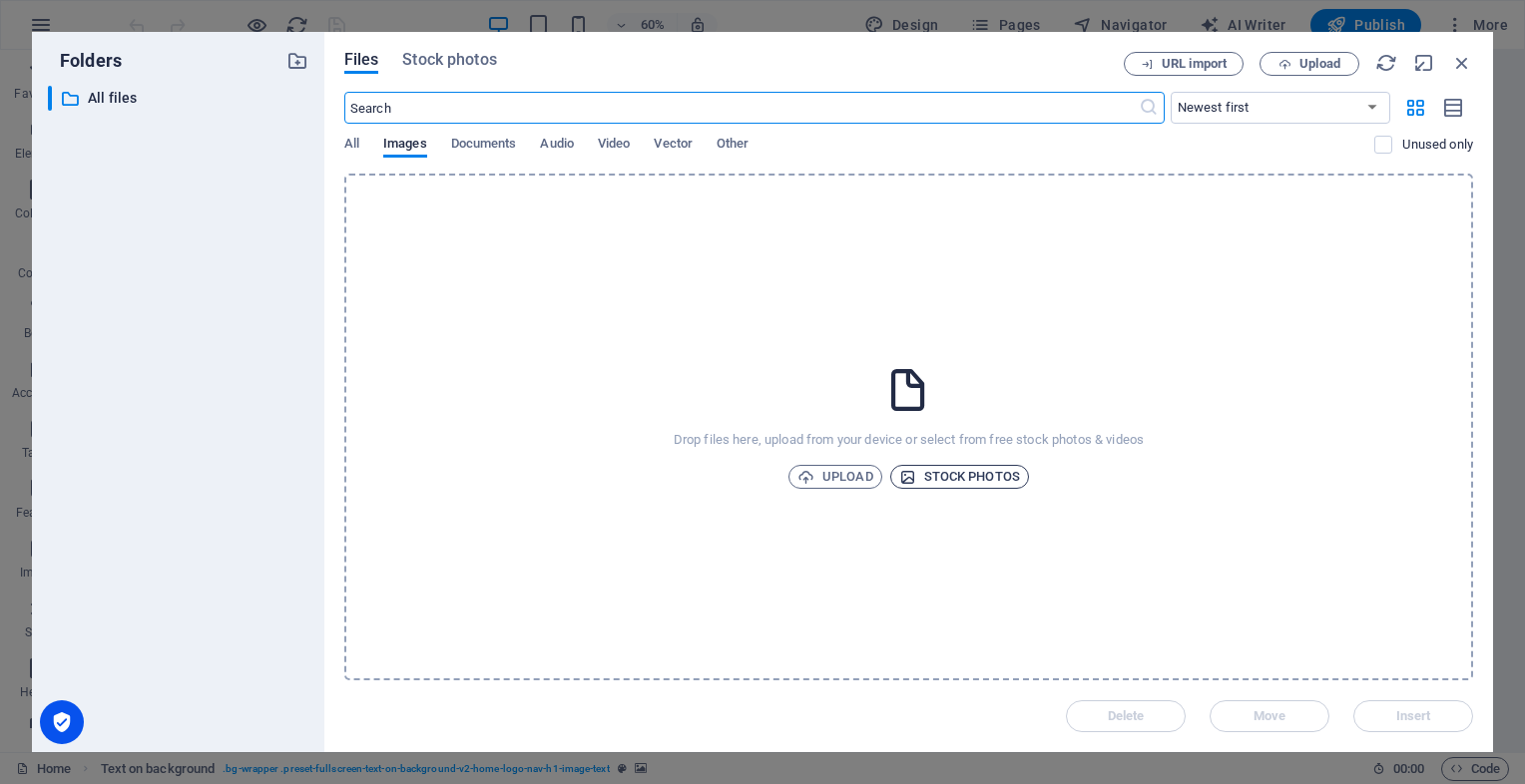 click on "Stock photos" at bounding box center [959, 477] 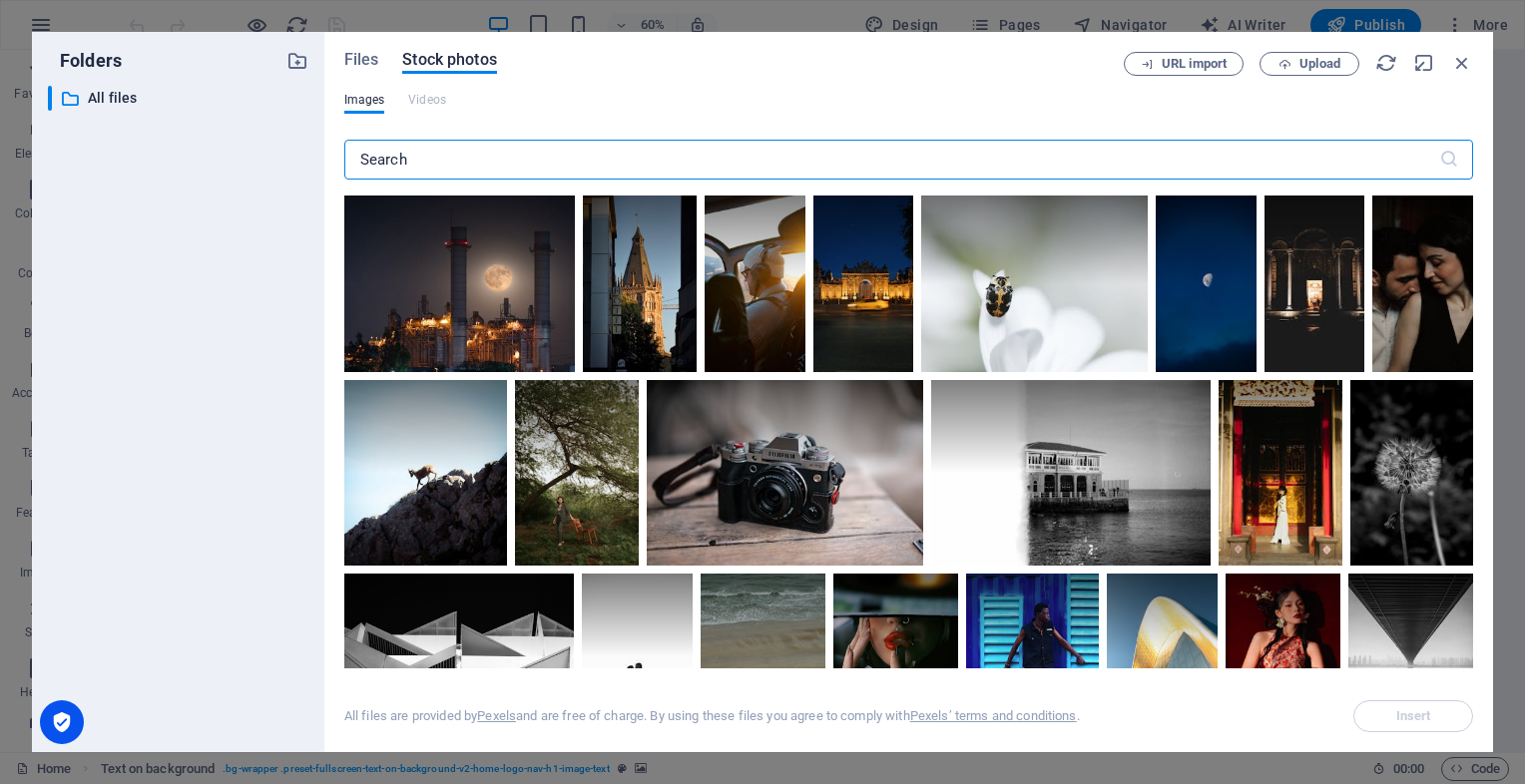 click at bounding box center (891, 160) 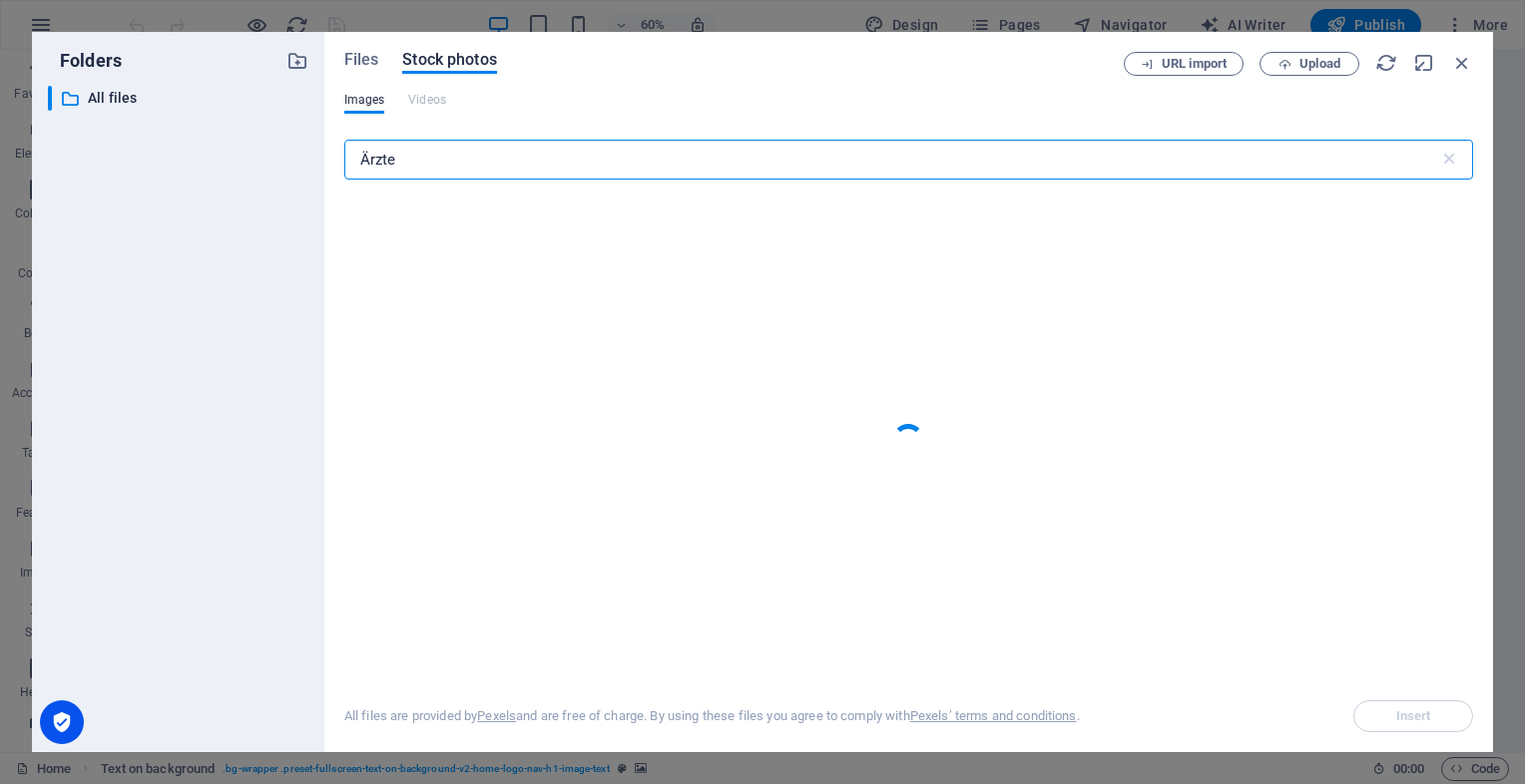 type on "Ärzte" 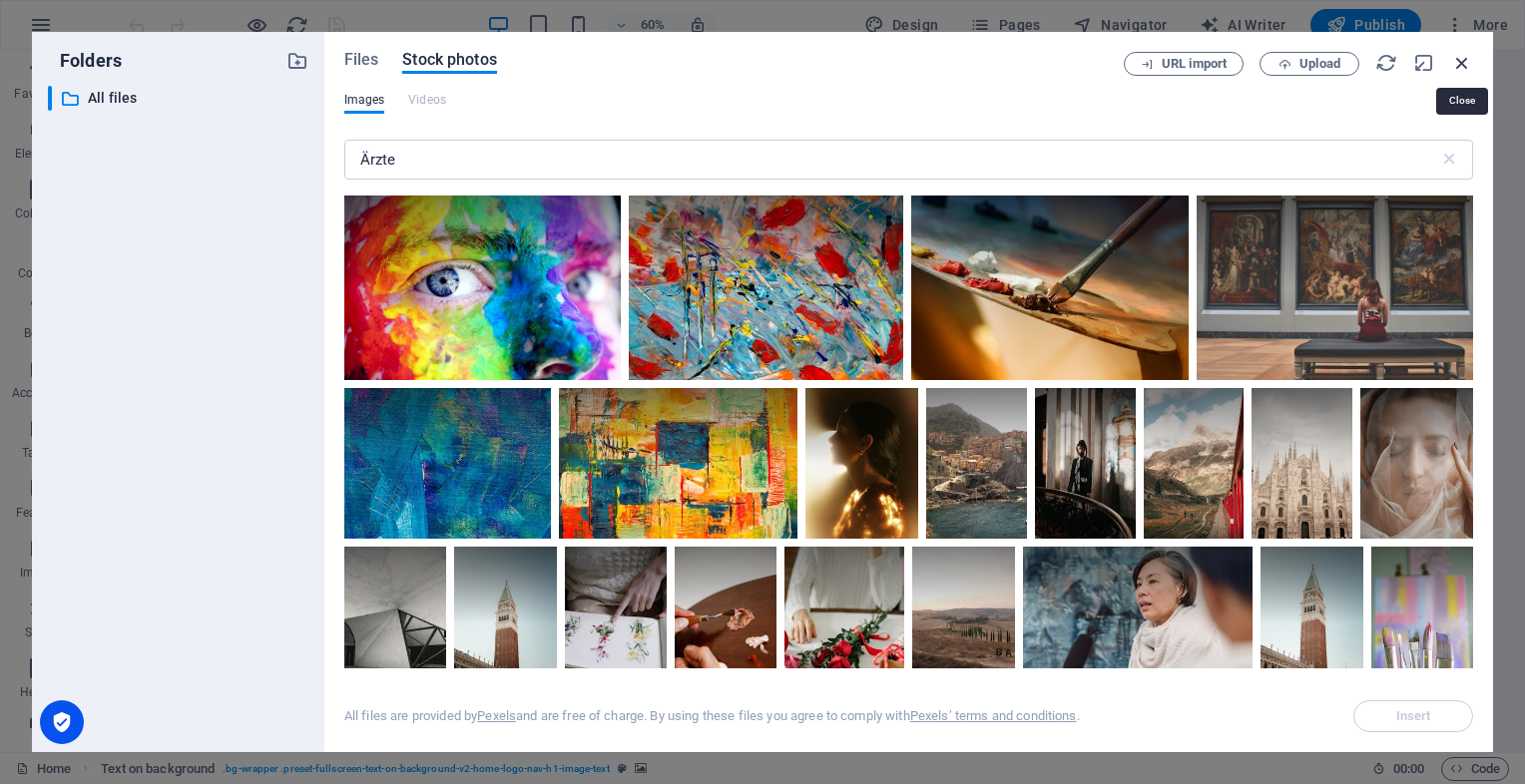 click at bounding box center [1462, 63] 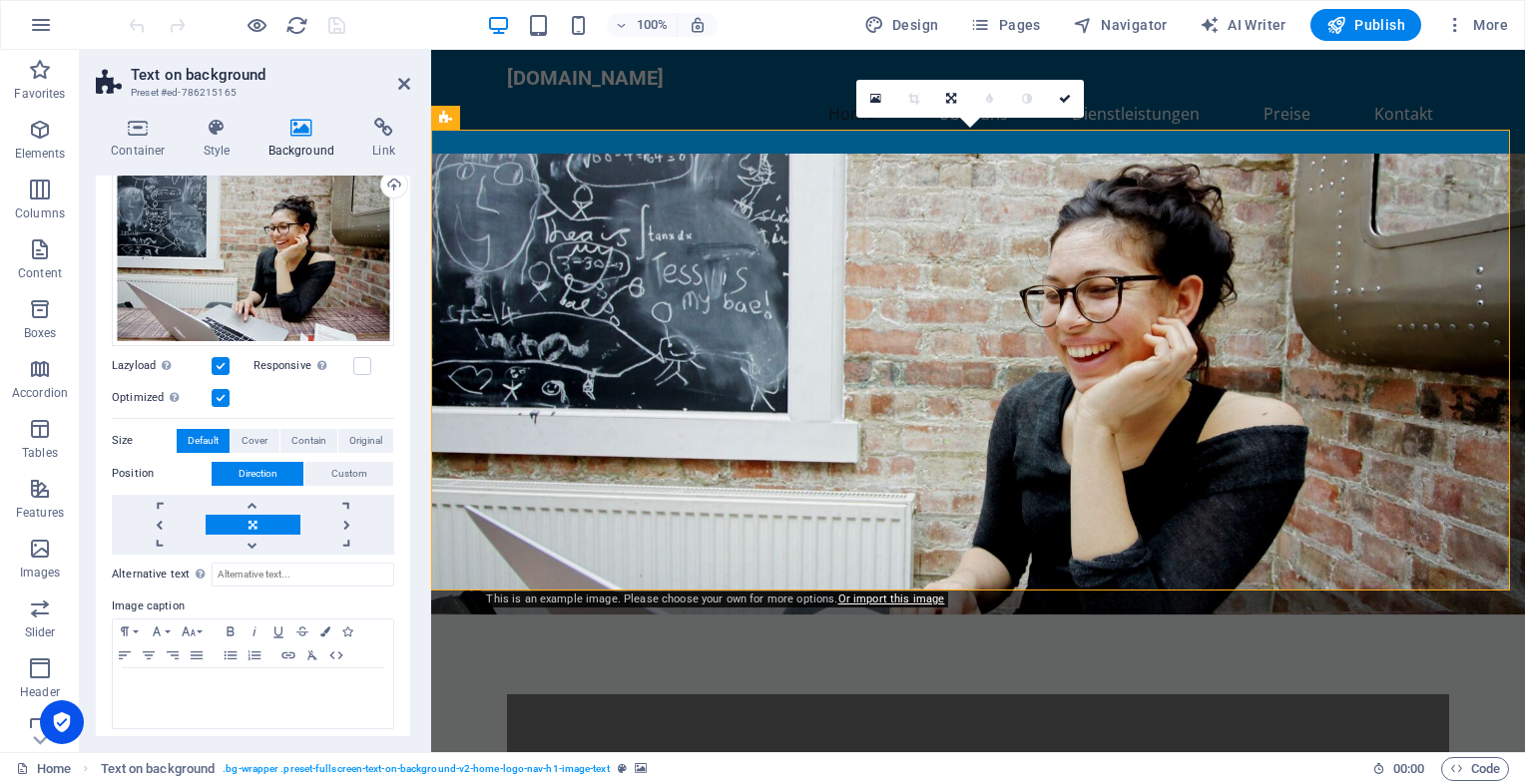 scroll, scrollTop: 203, scrollLeft: 0, axis: vertical 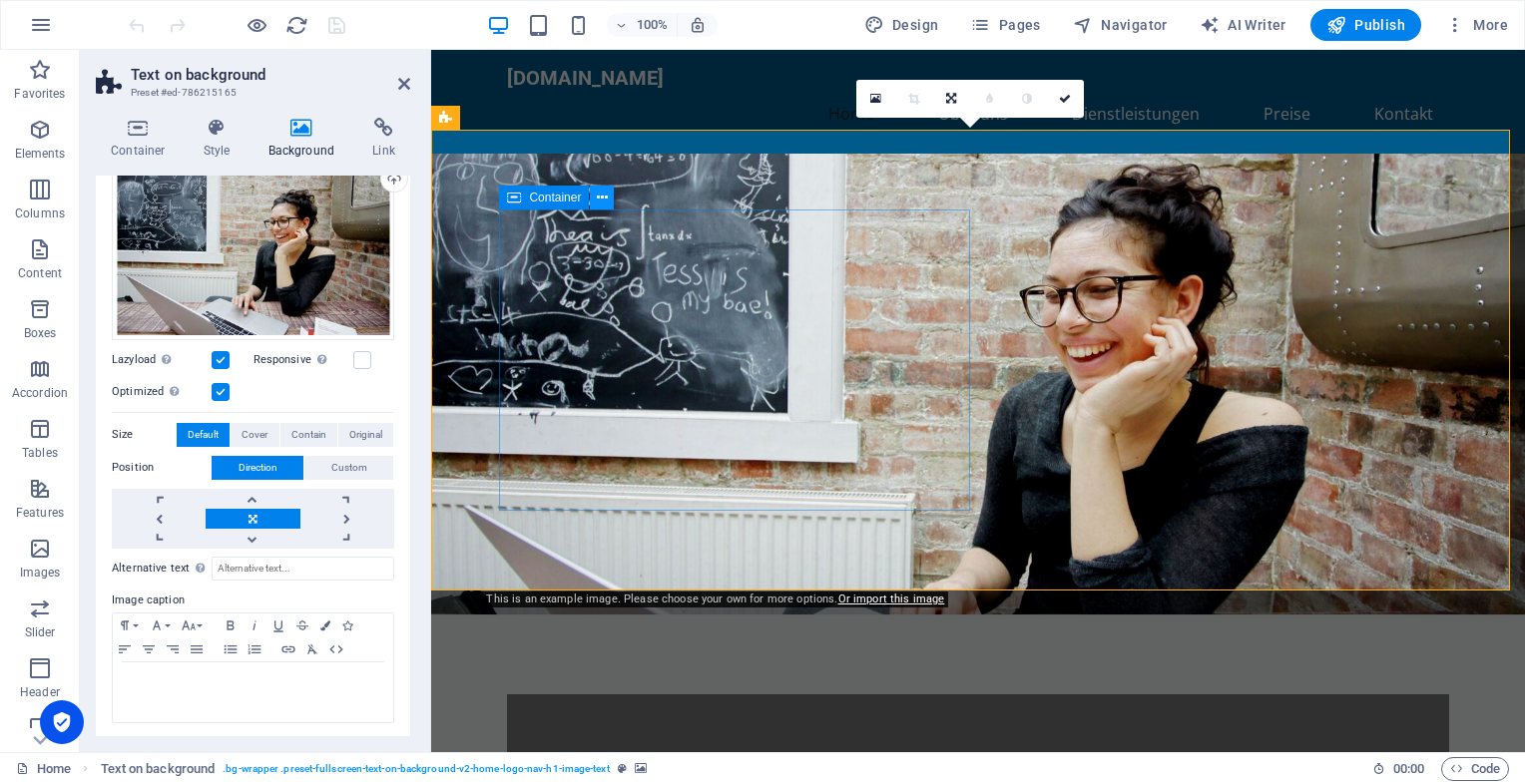 click at bounding box center [602, 197] 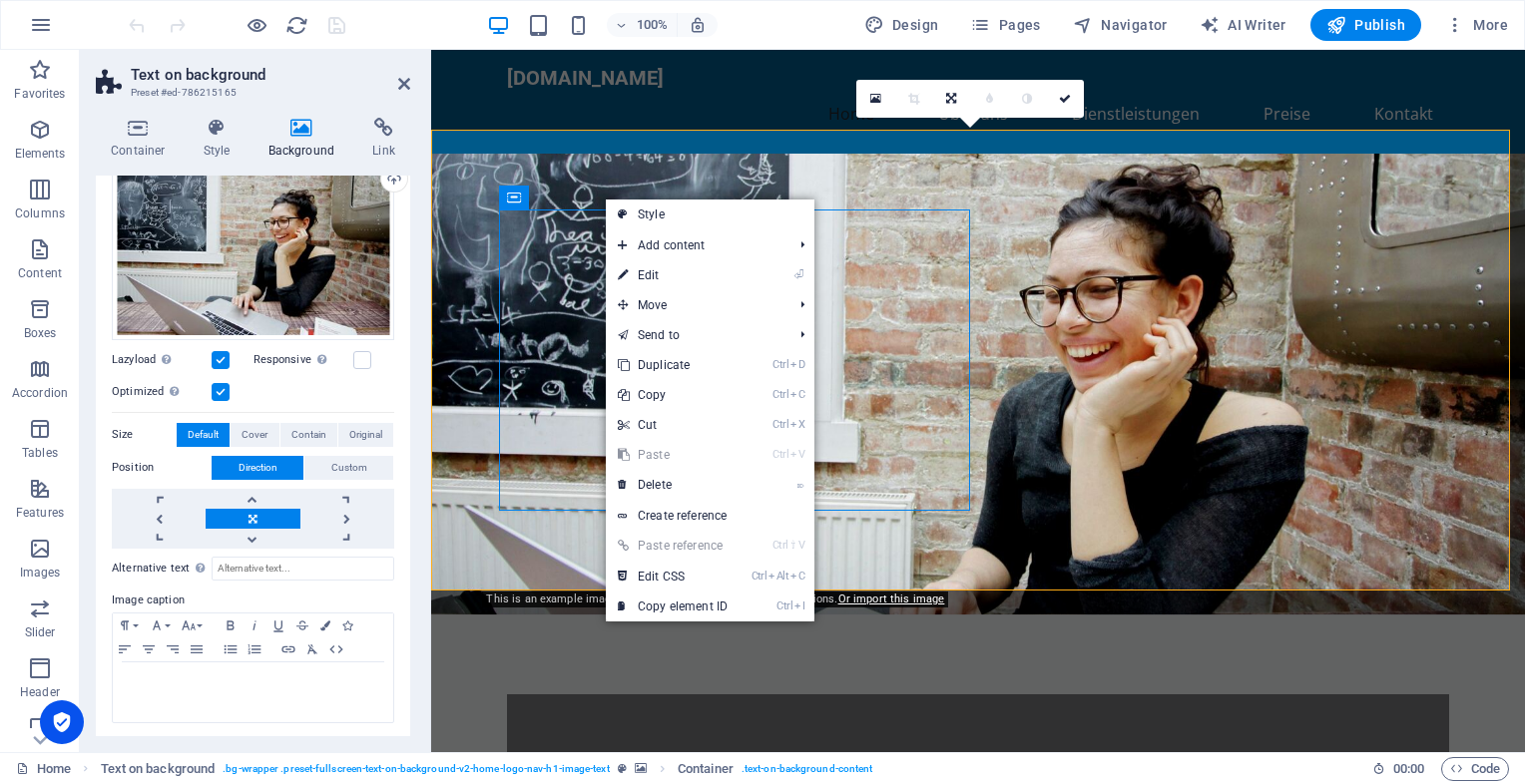 click on "Background" at bounding box center [305, 139] 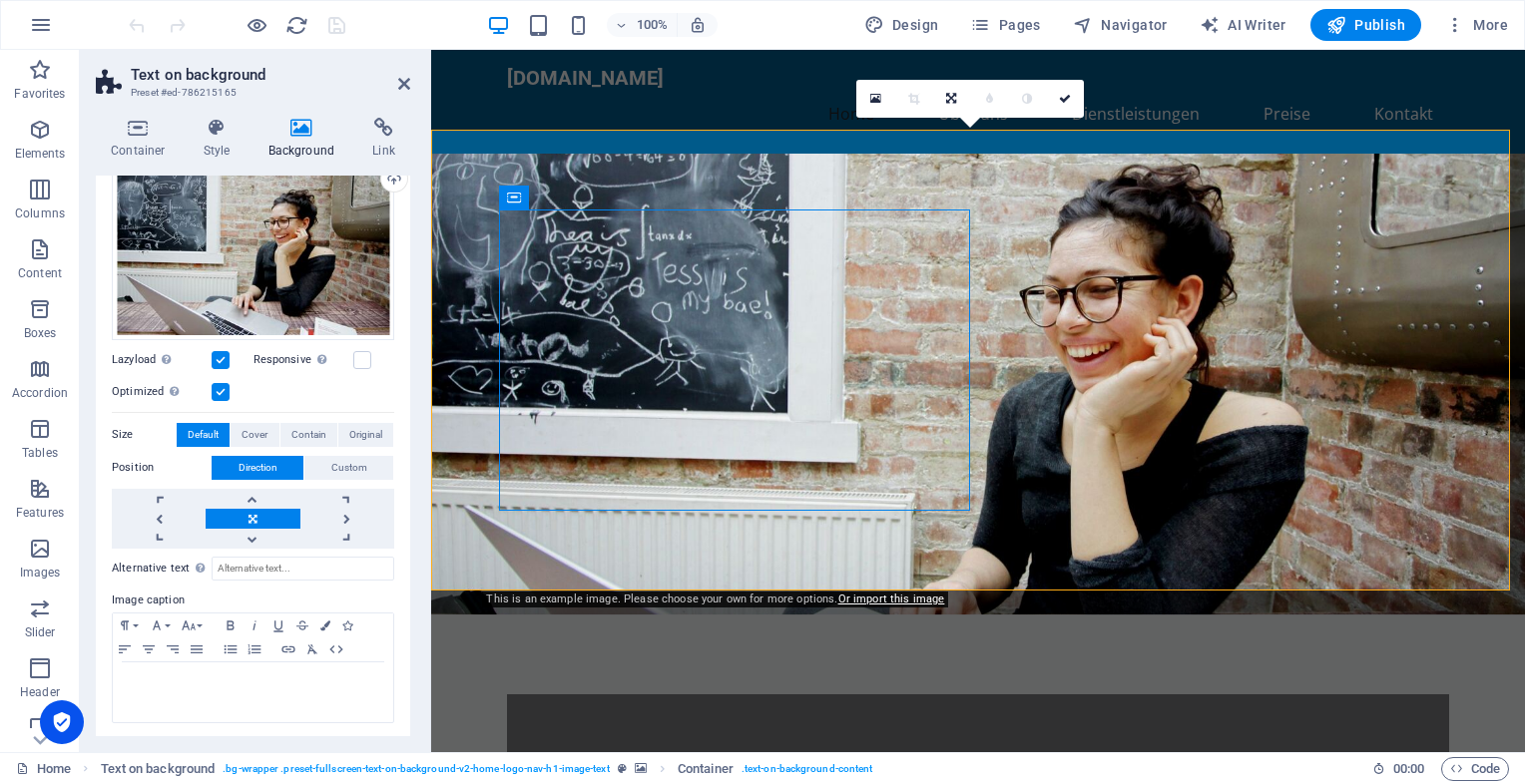 click at bounding box center (301, 128) 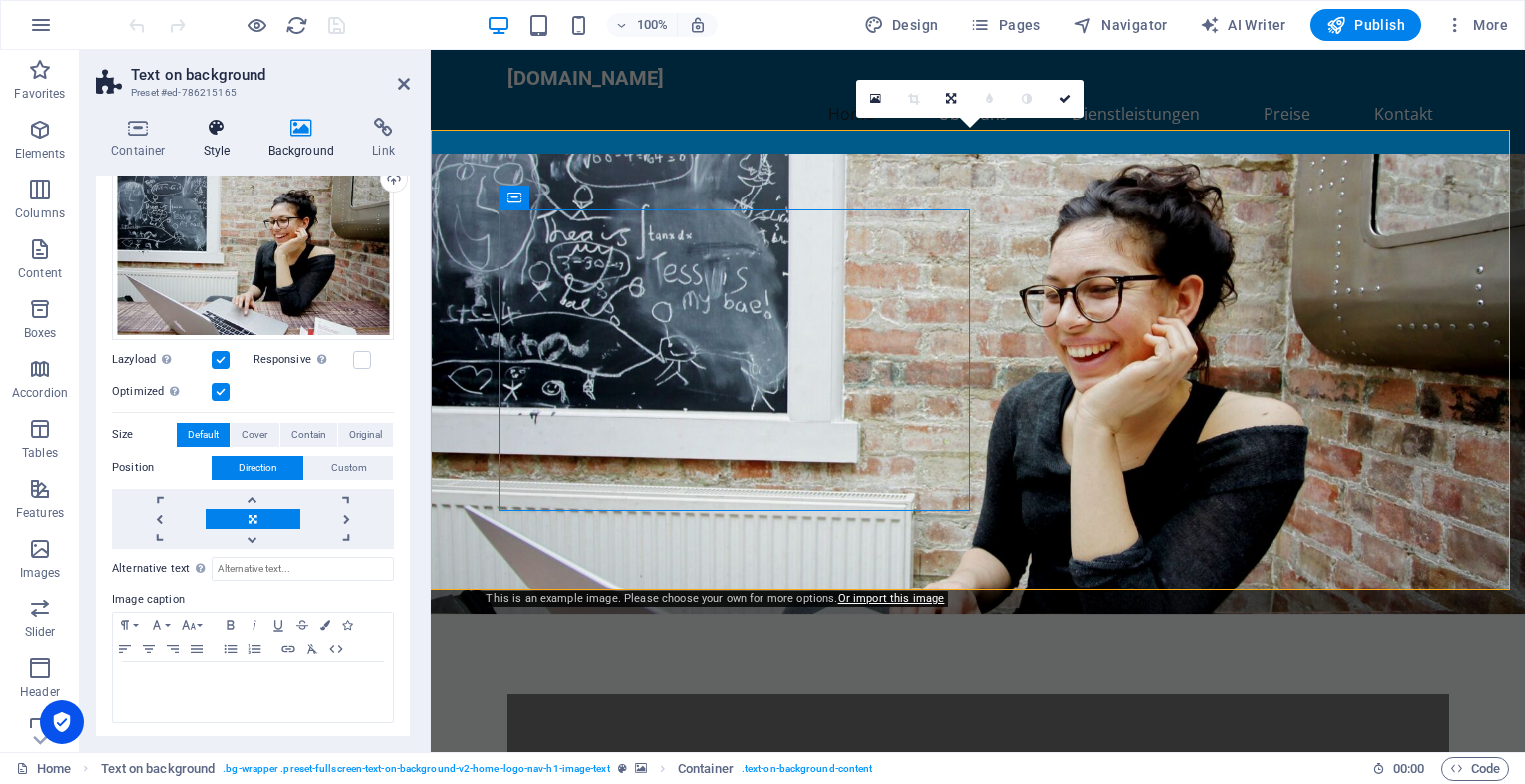 click on "Style" at bounding box center (221, 139) 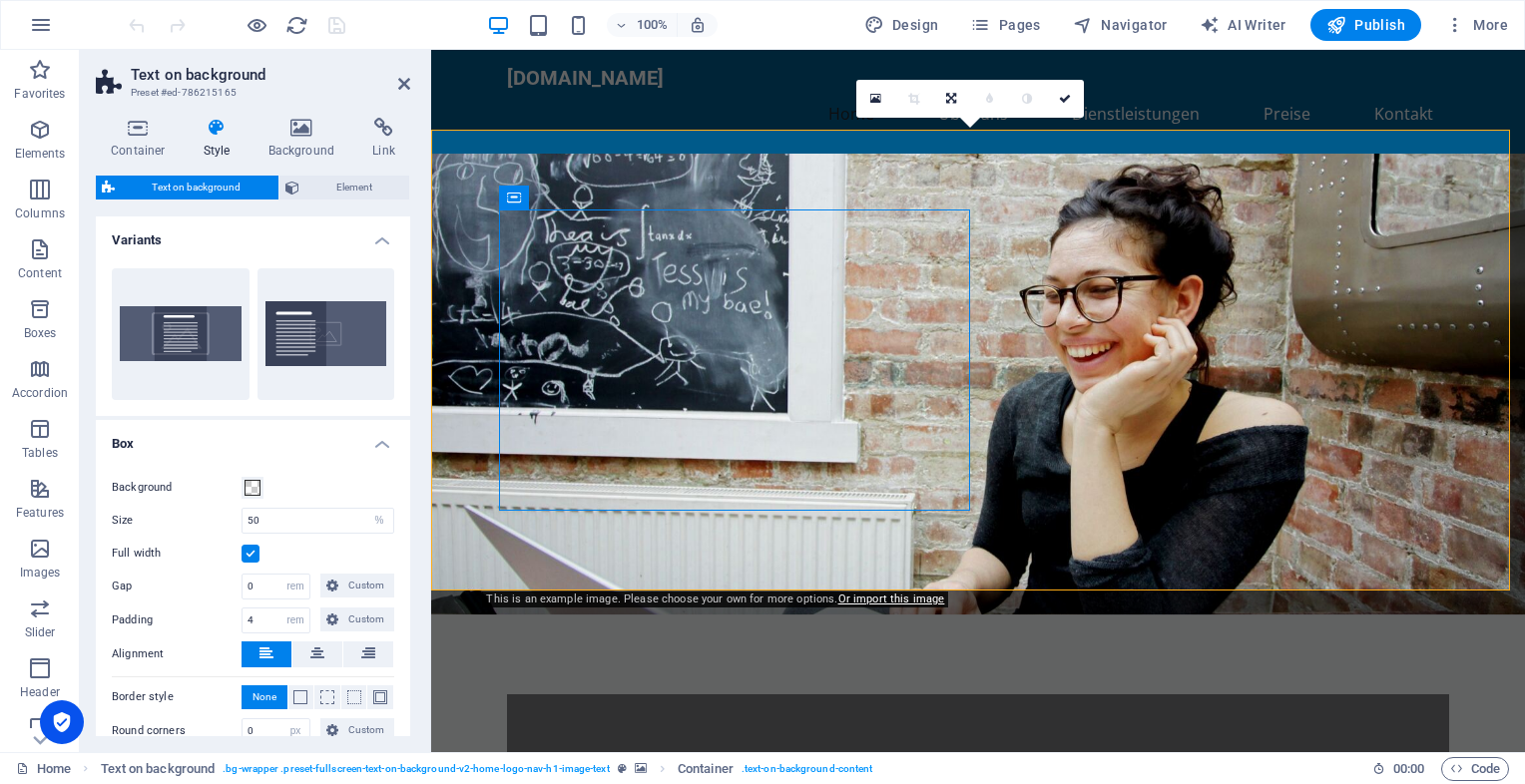 drag, startPoint x: 404, startPoint y: 355, endPoint x: 407, endPoint y: 509, distance: 154.02922 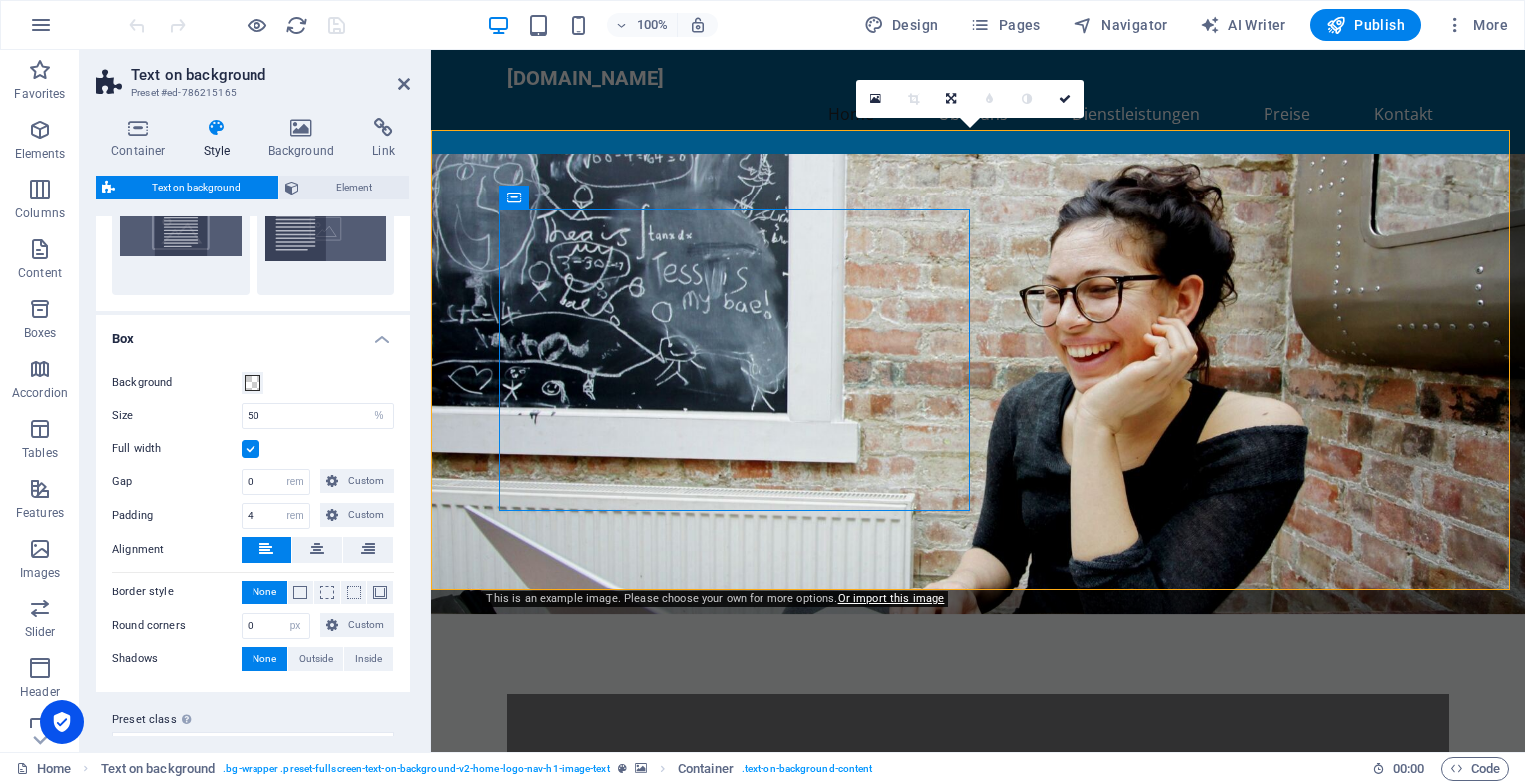 scroll, scrollTop: 0, scrollLeft: 0, axis: both 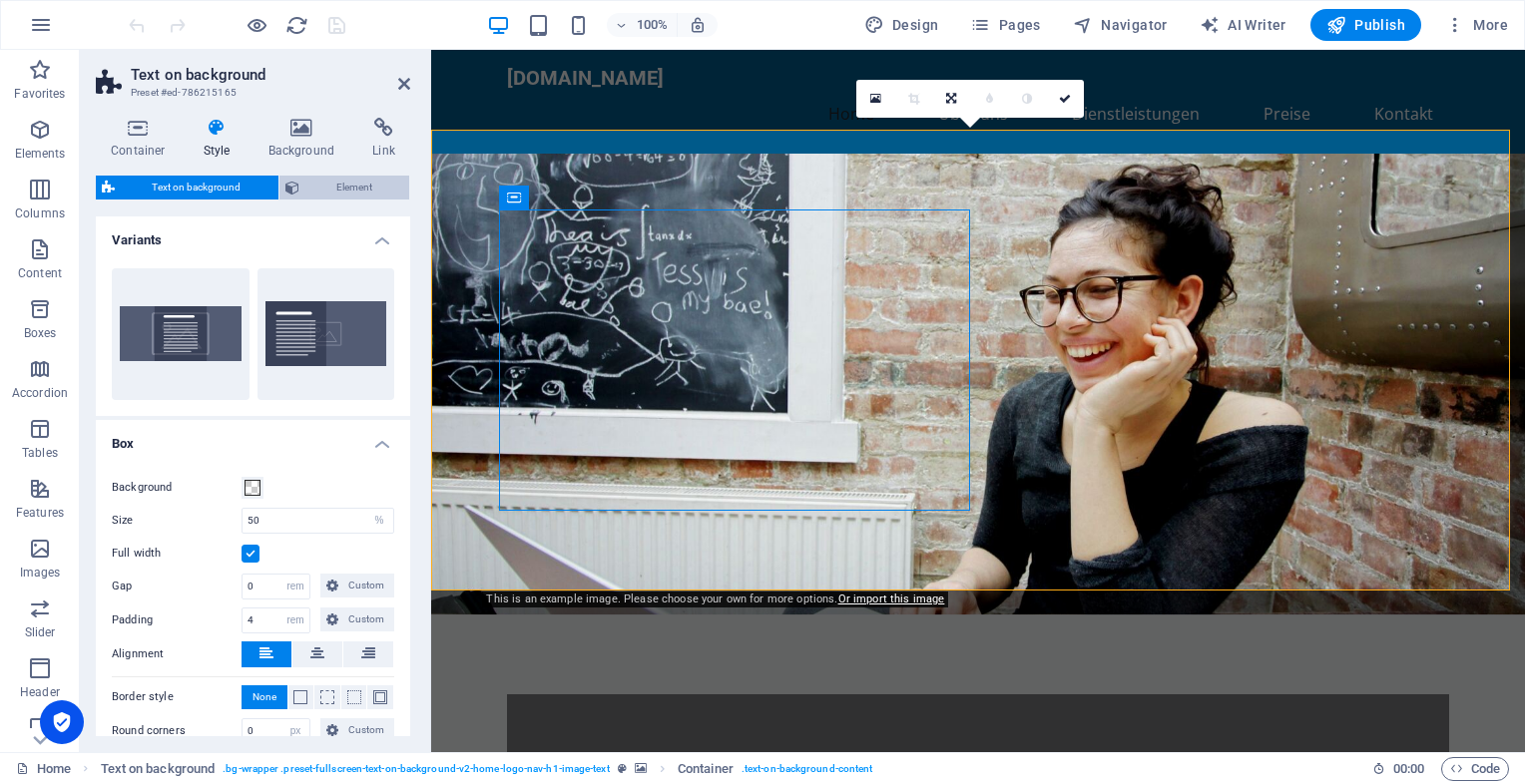 click on "Element" at bounding box center (344, 188) 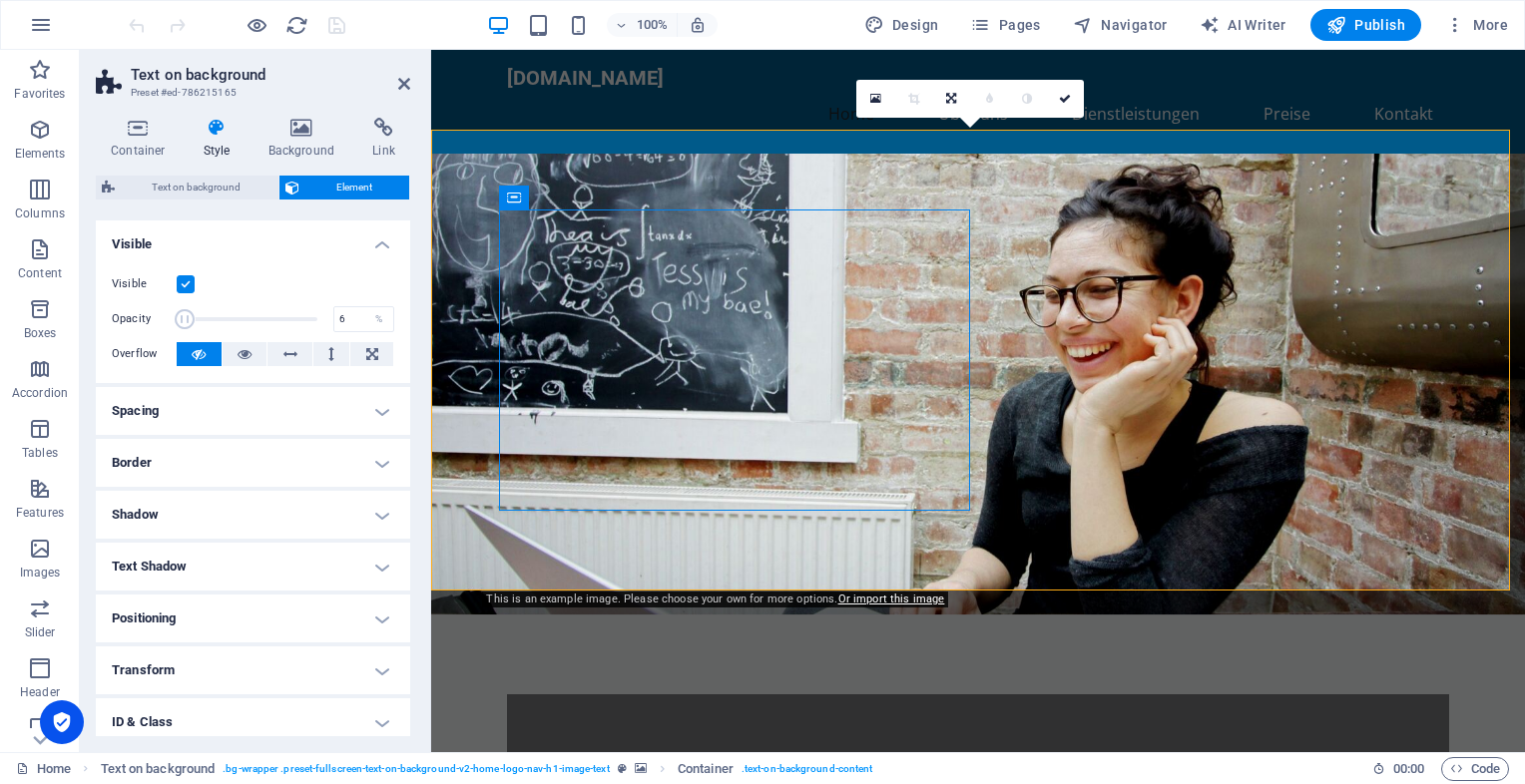 drag, startPoint x: 314, startPoint y: 317, endPoint x: 184, endPoint y: 318, distance: 130.00385 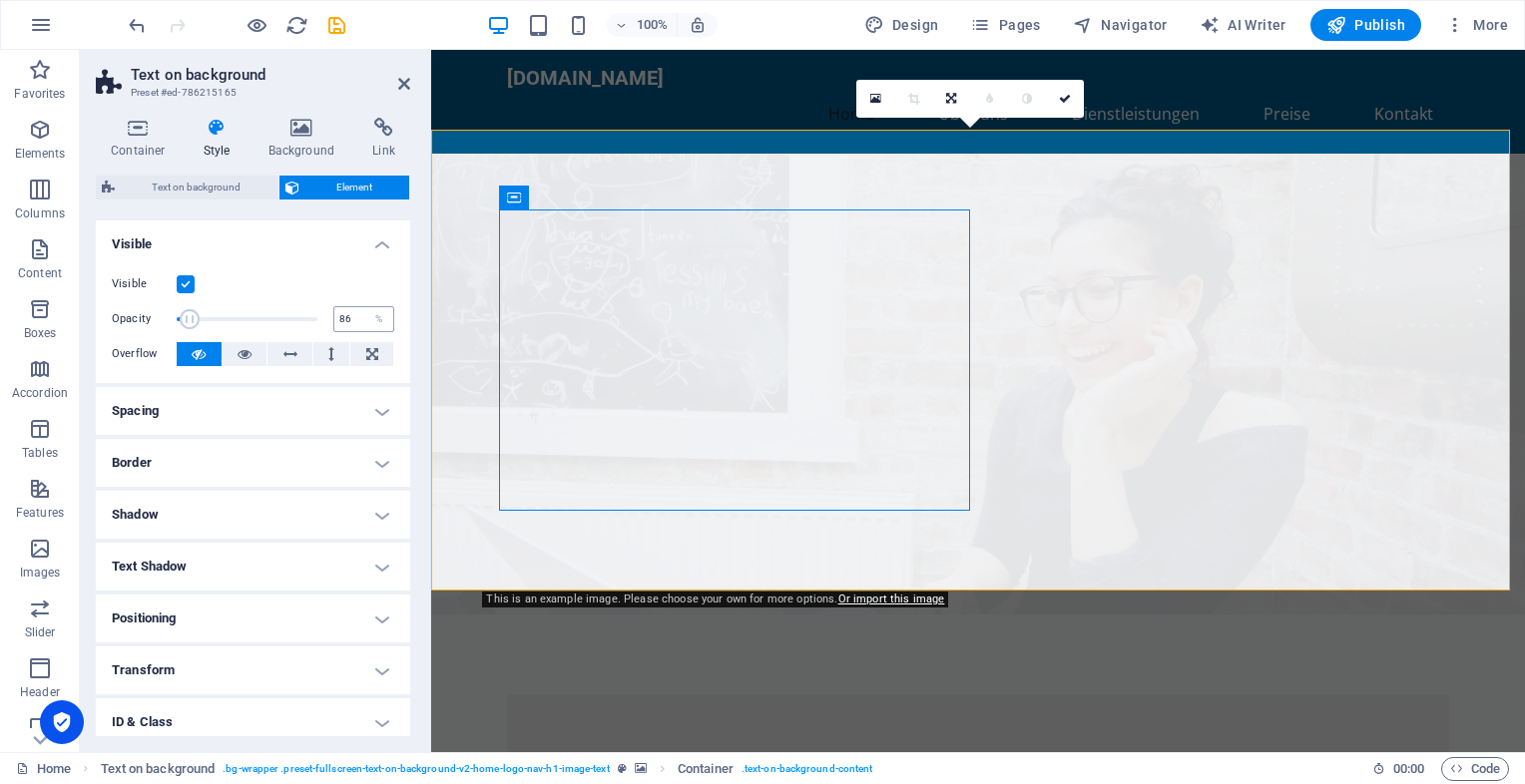 type on "100" 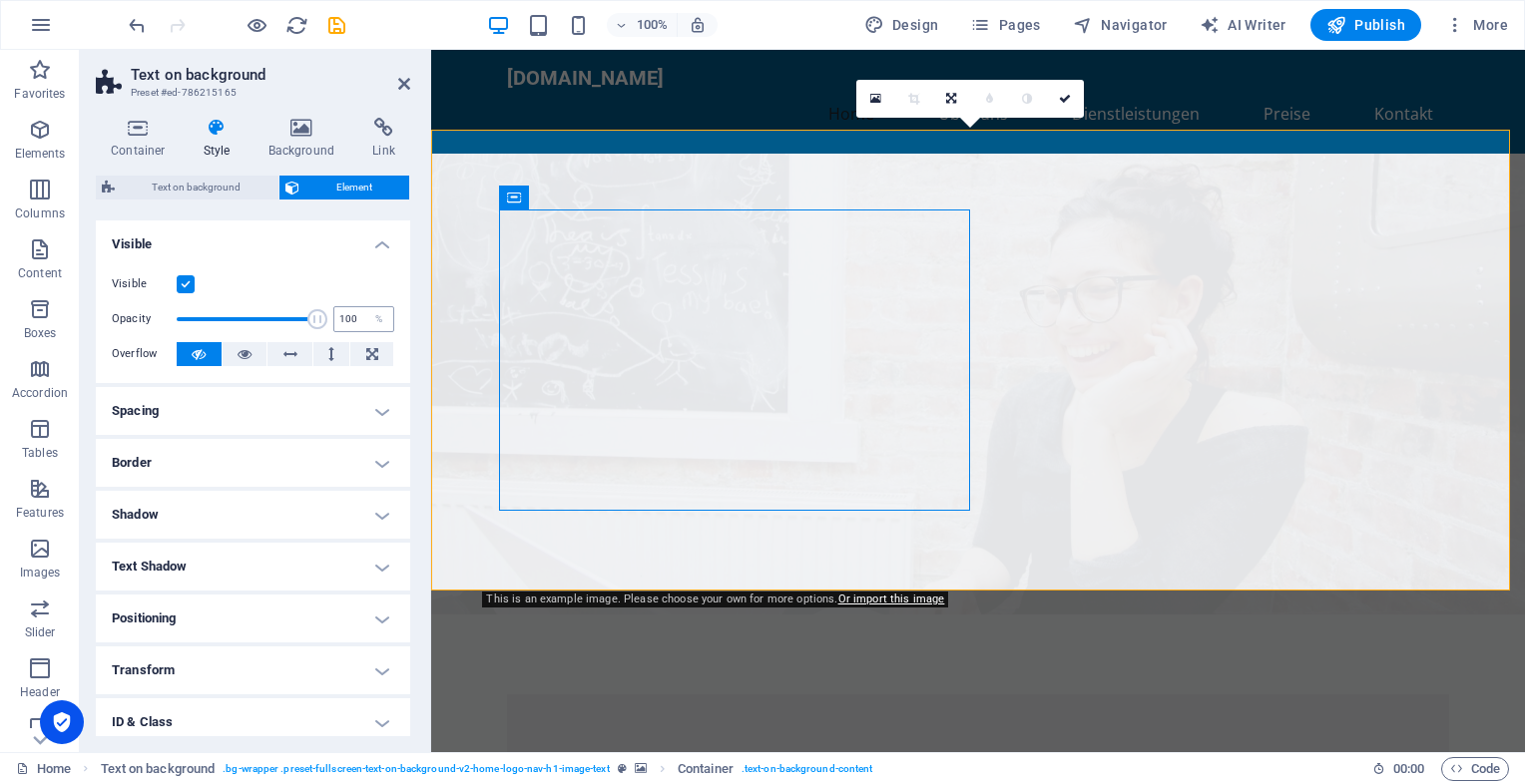 drag, startPoint x: 189, startPoint y: 324, endPoint x: 355, endPoint y: 323, distance: 166.00301 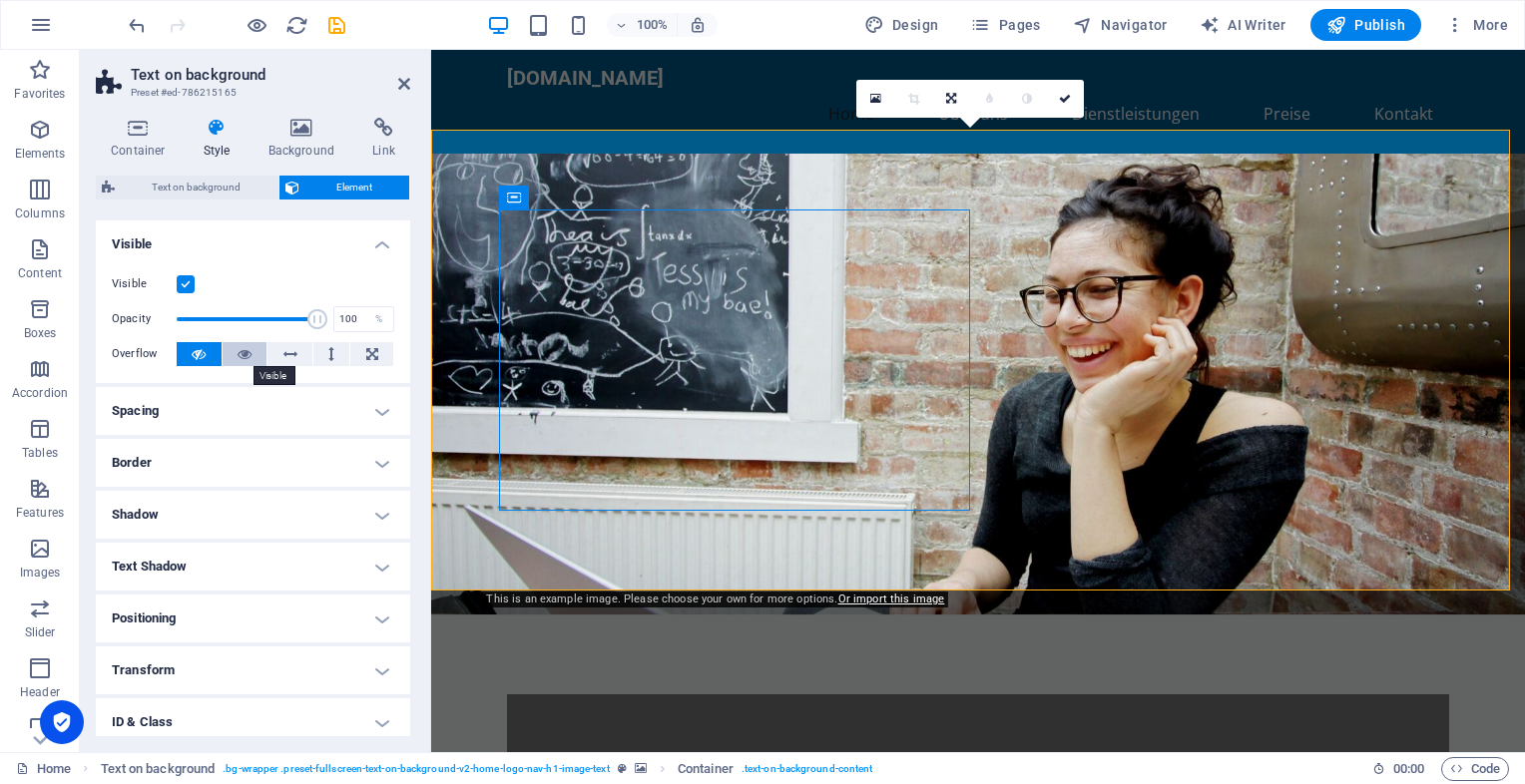 click at bounding box center (245, 354) 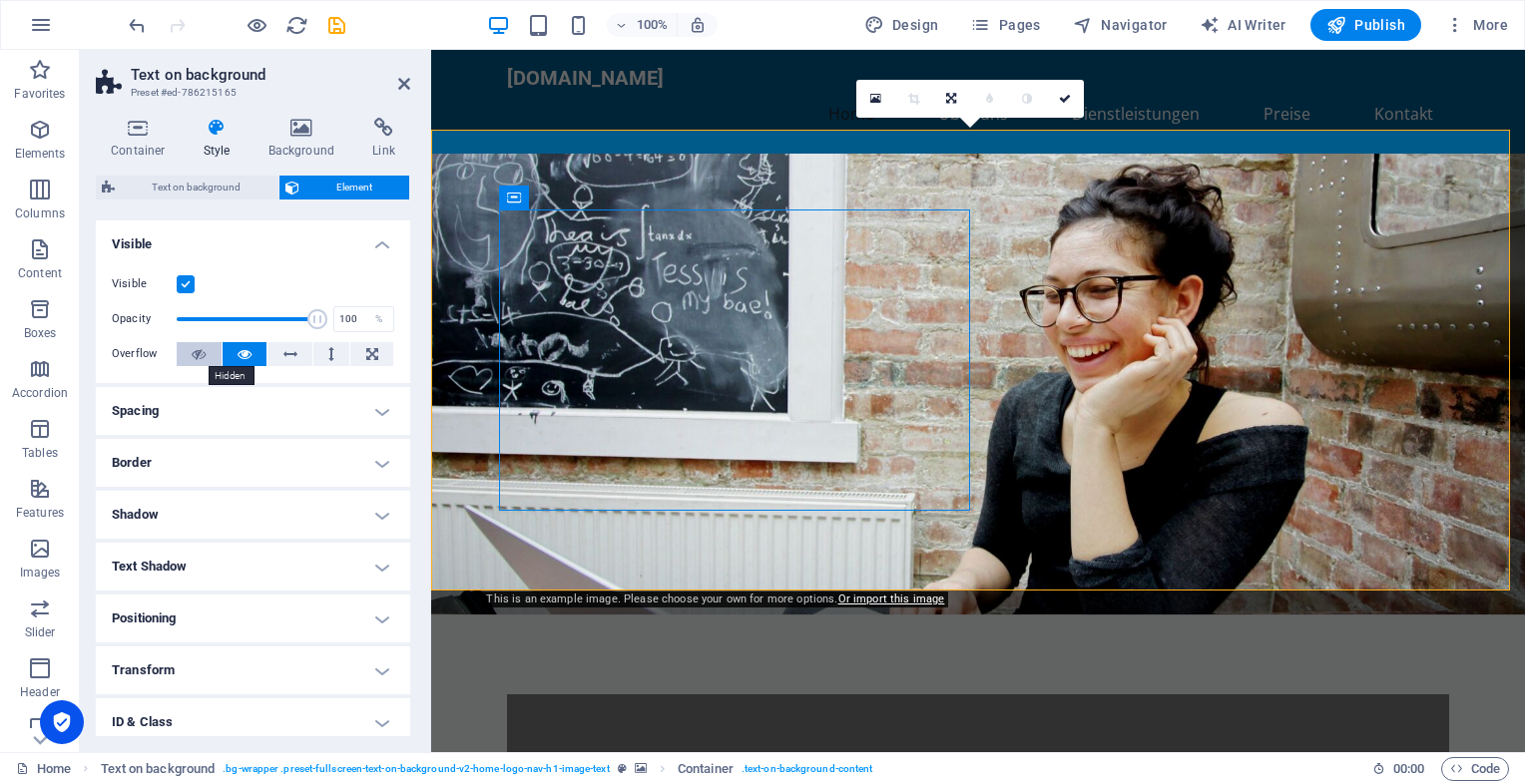 click at bounding box center [199, 354] 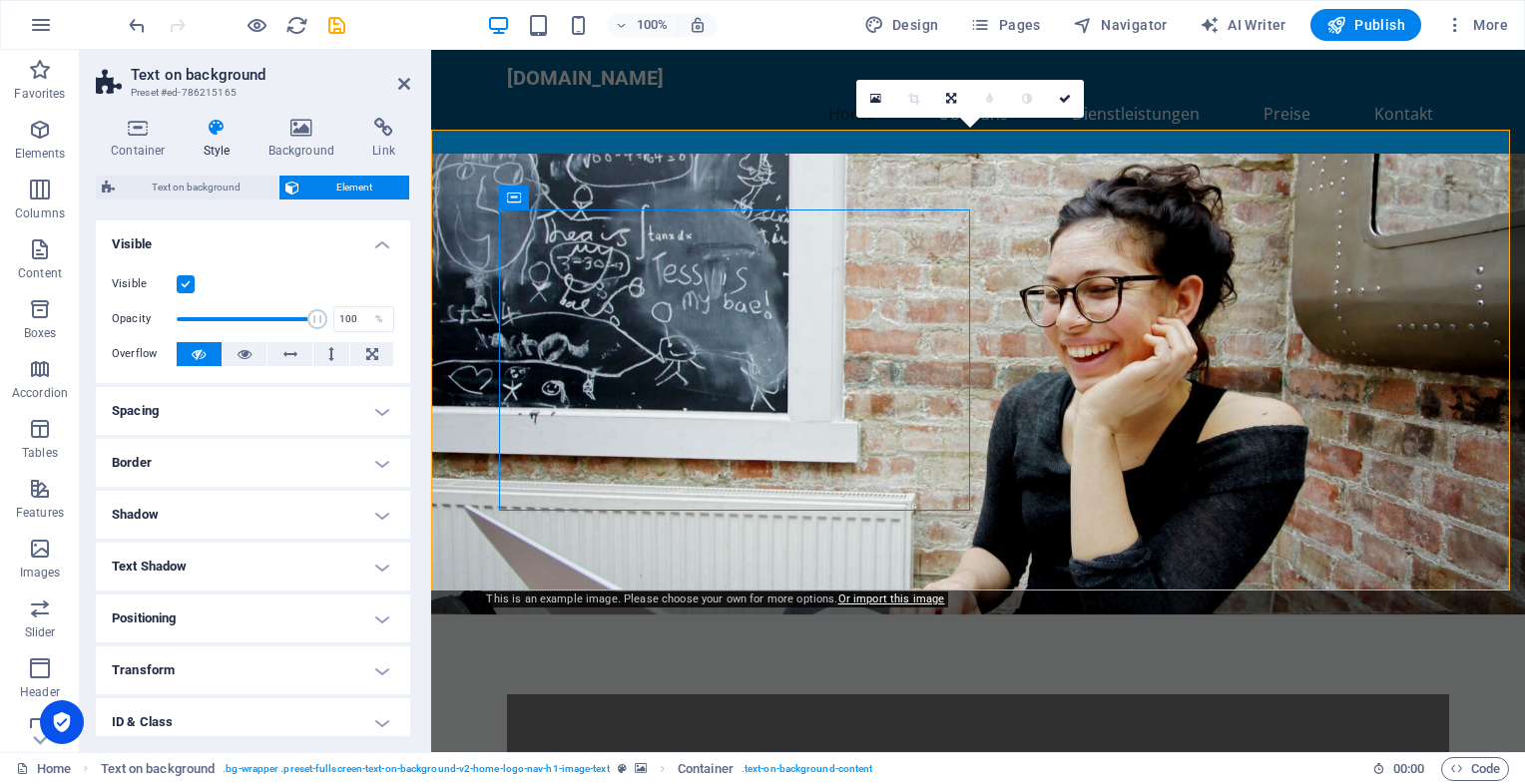 click at bounding box center [186, 284] 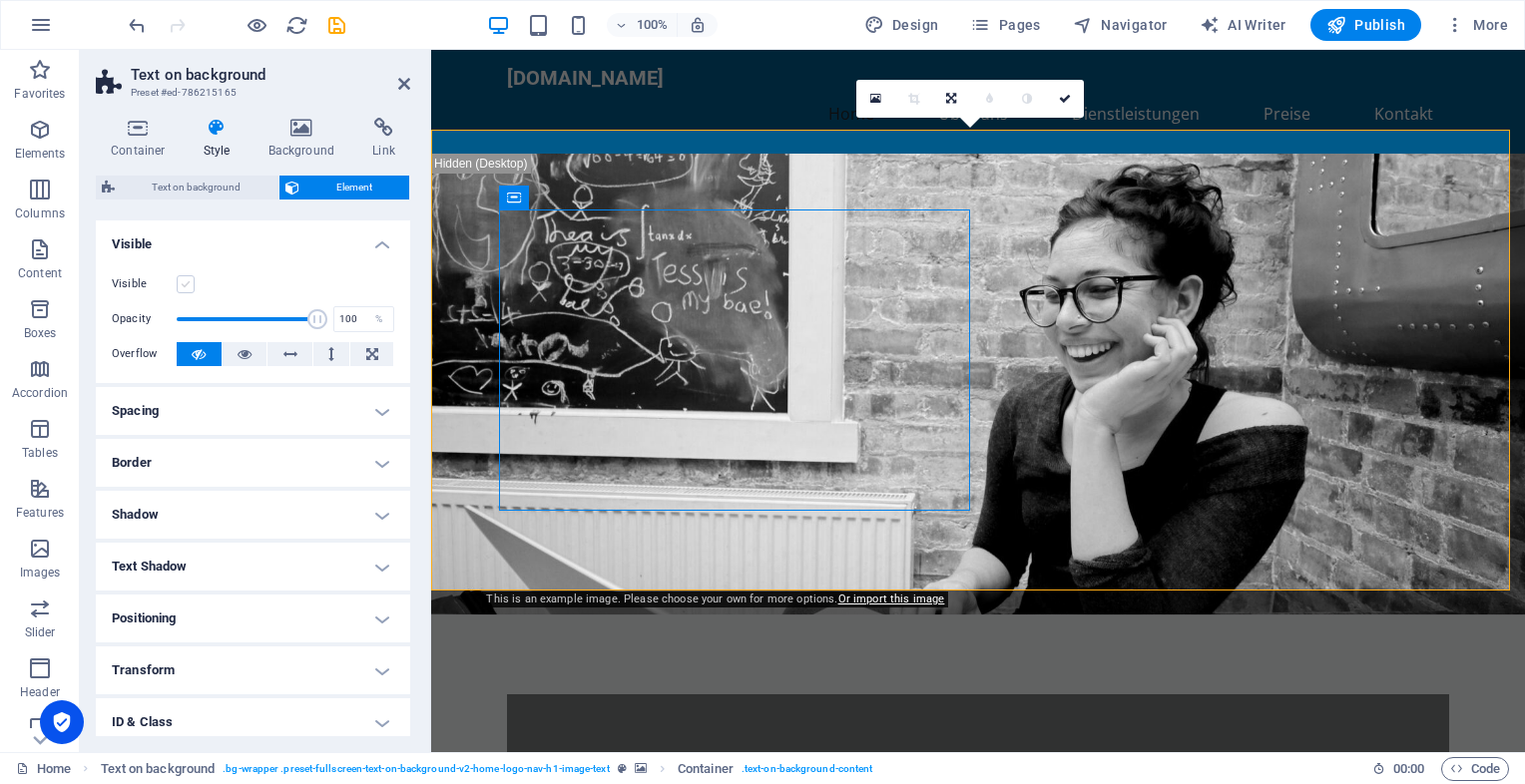 click at bounding box center (186, 284) 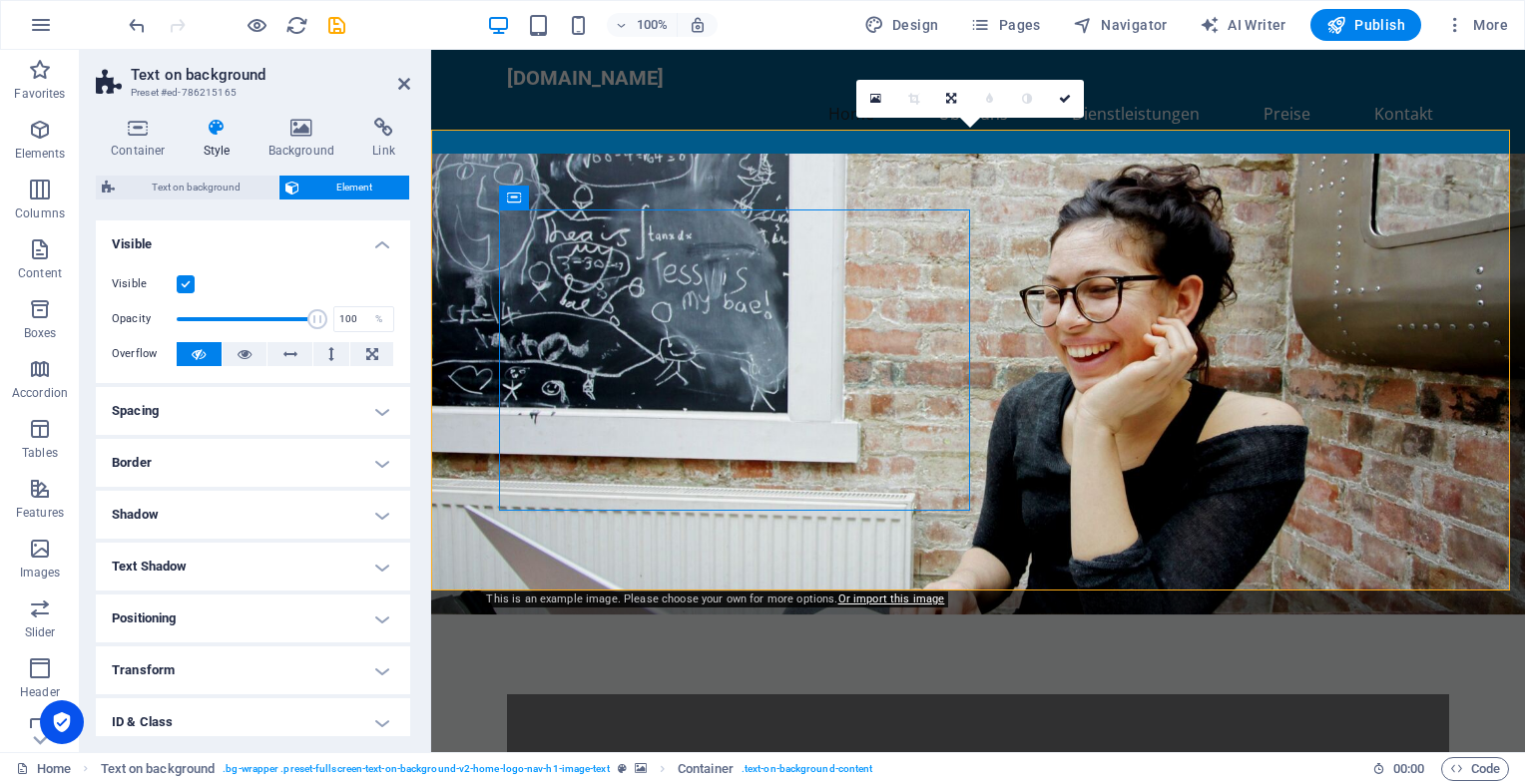 click on "Shadow" at bounding box center (253, 515) 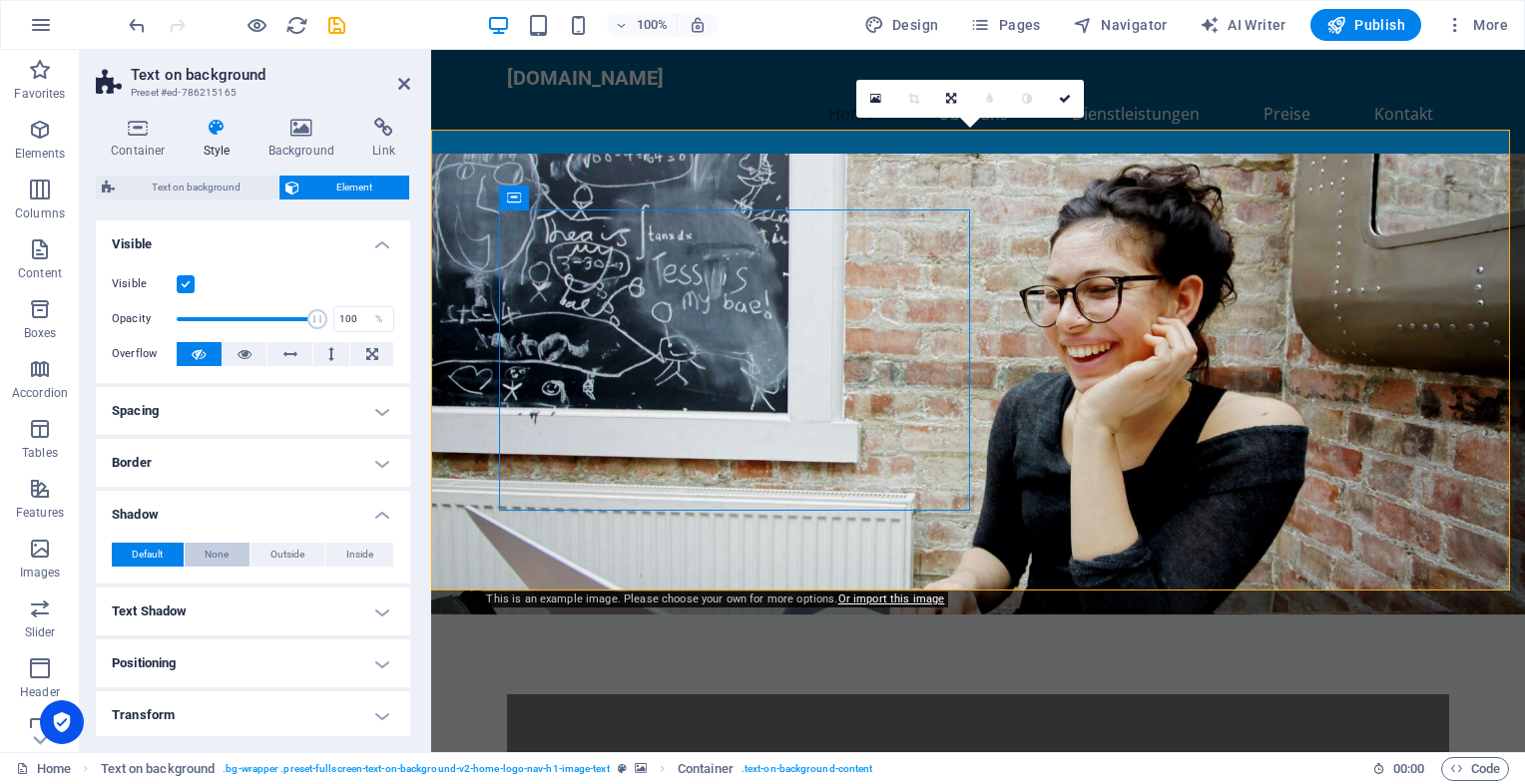 click on "None" at bounding box center (217, 555) 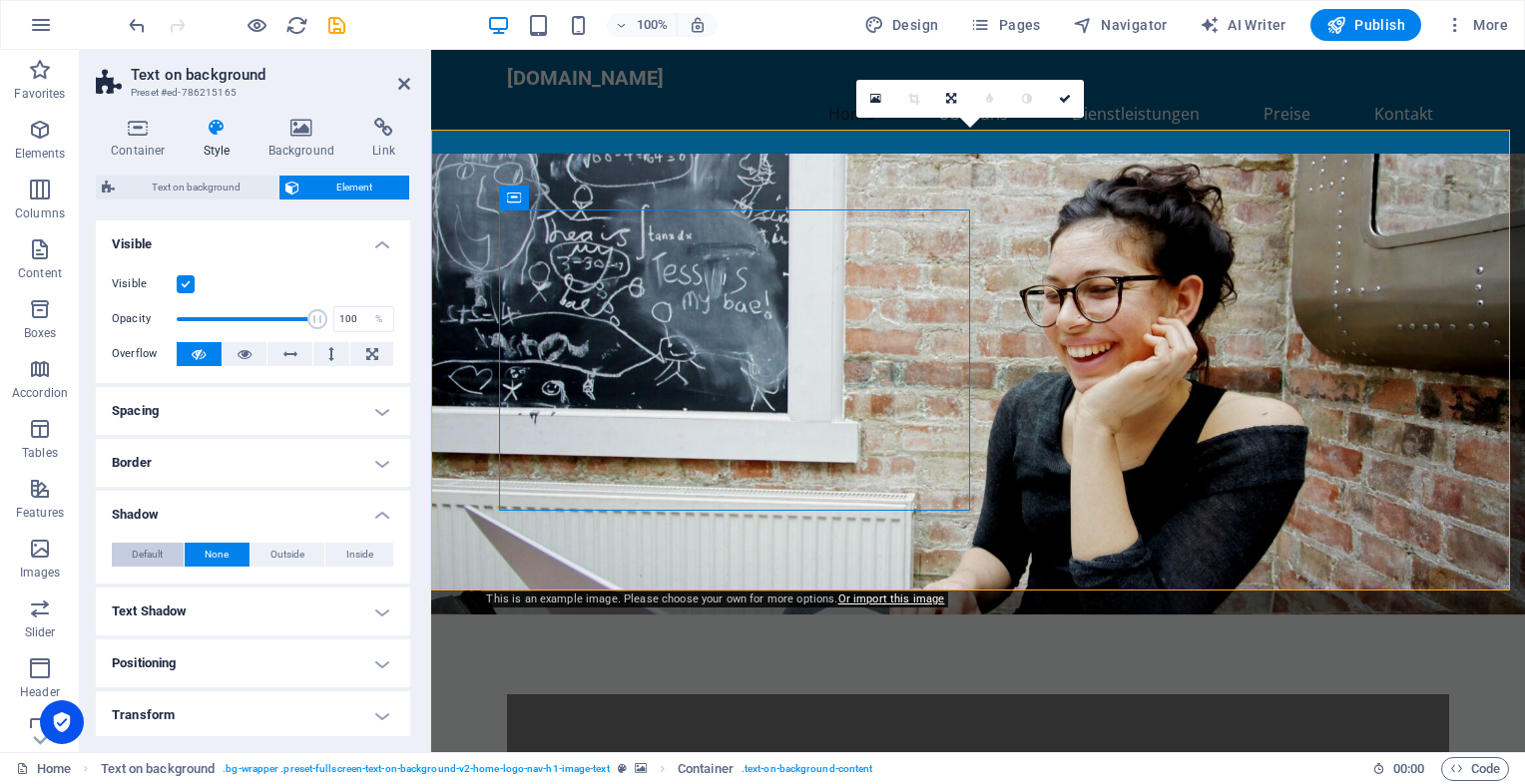 click on "Default" at bounding box center (147, 555) 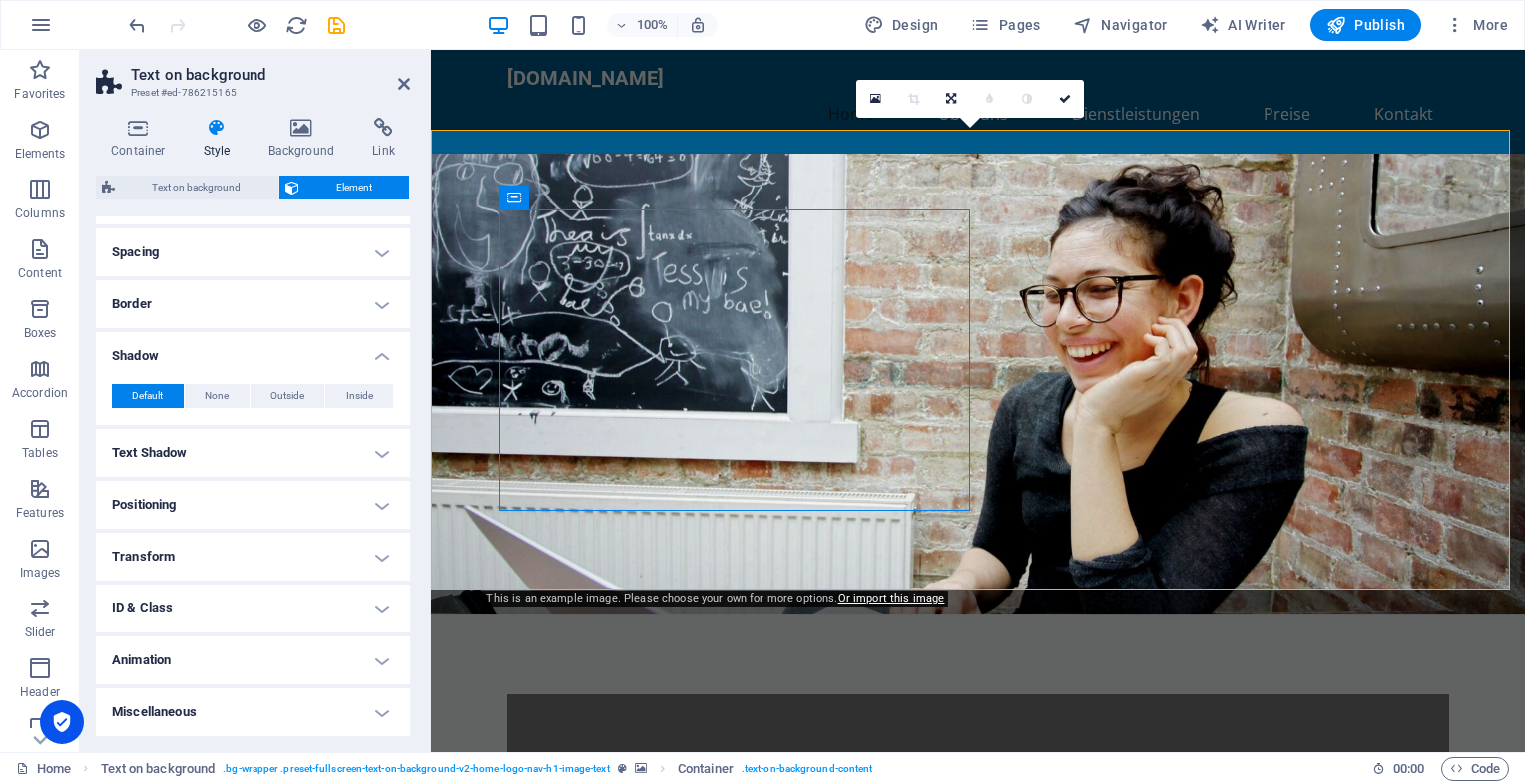 scroll, scrollTop: 0, scrollLeft: 0, axis: both 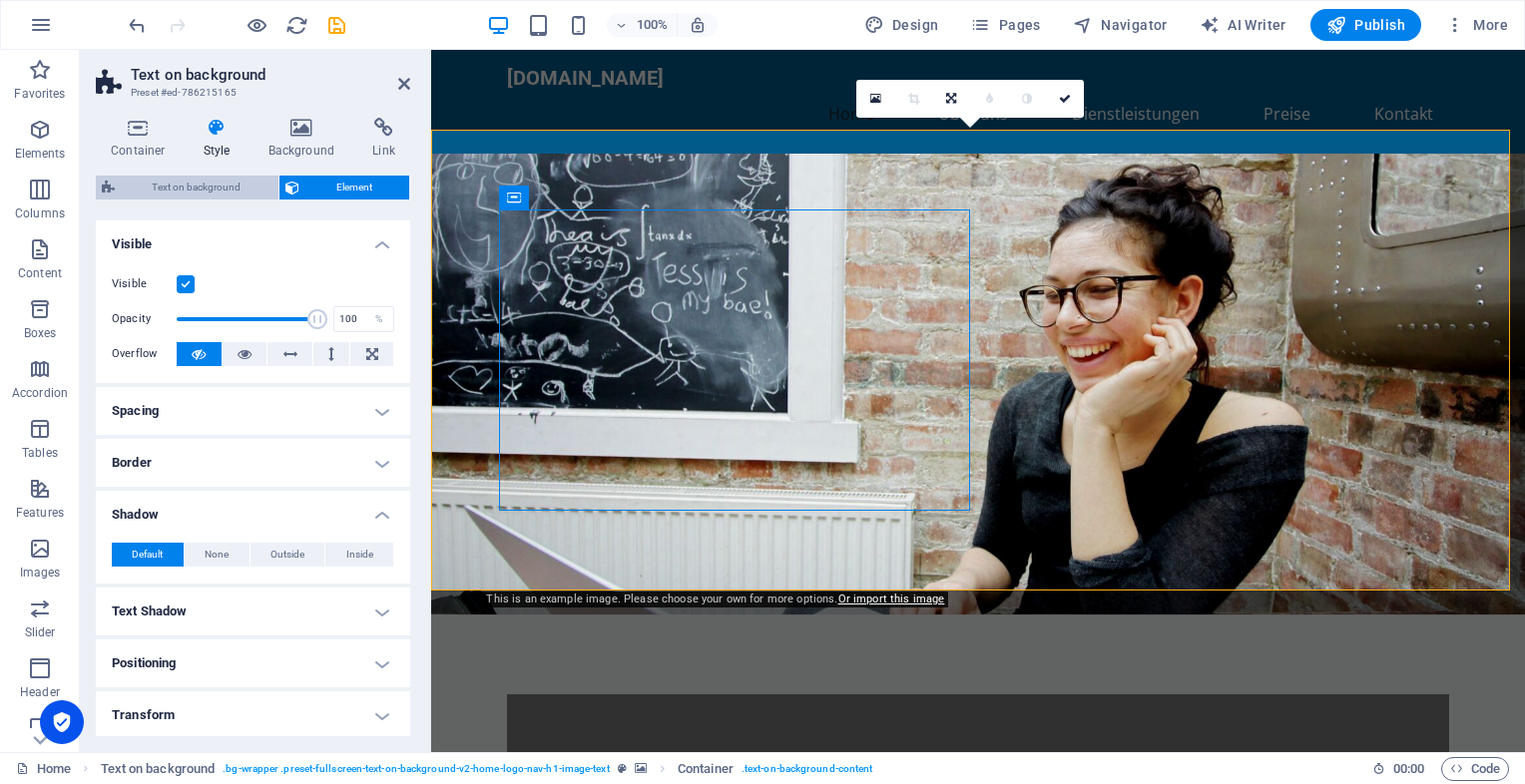 click on "Text on background" at bounding box center [197, 188] 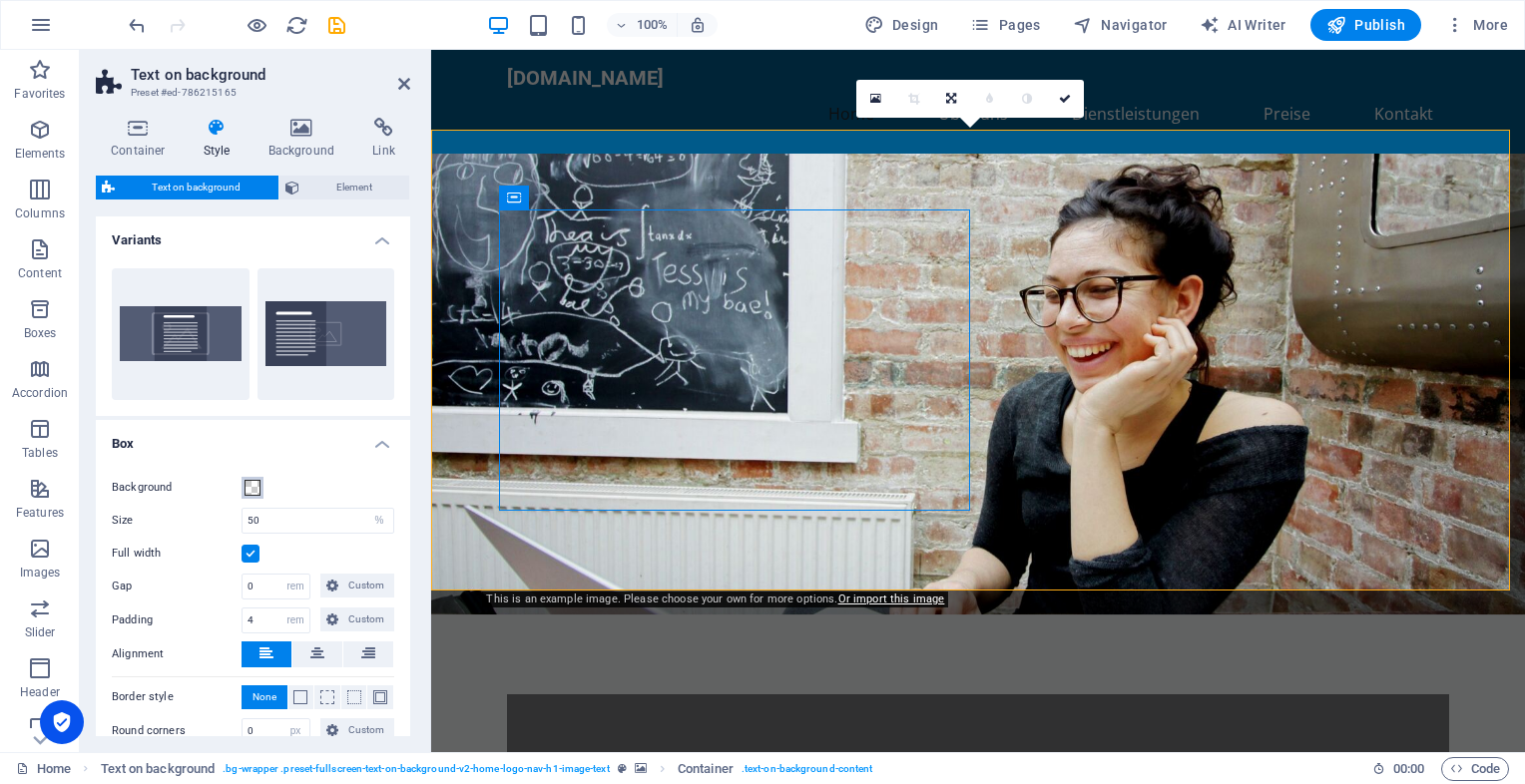 click at bounding box center [253, 488] 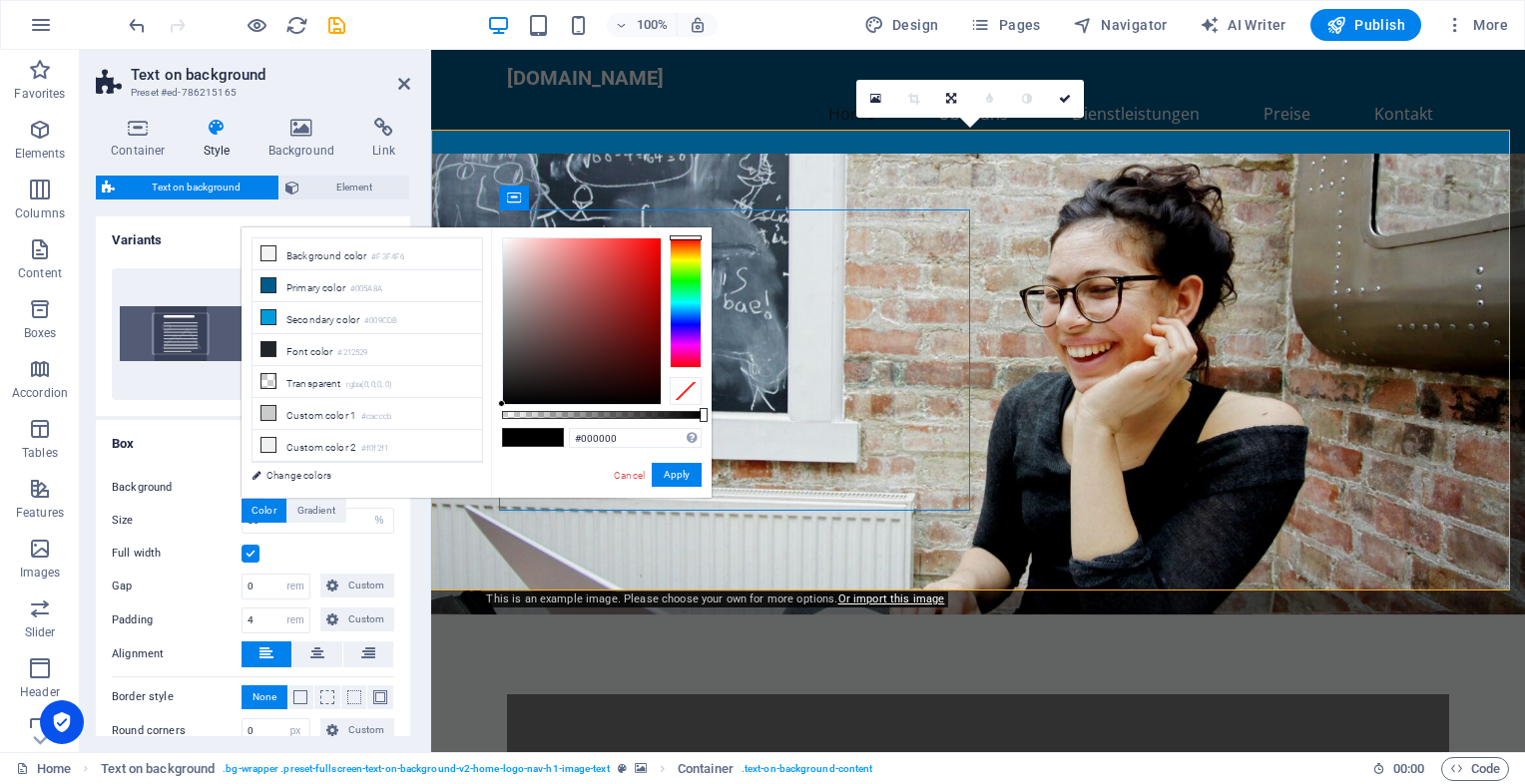 click at bounding box center [548, 437] 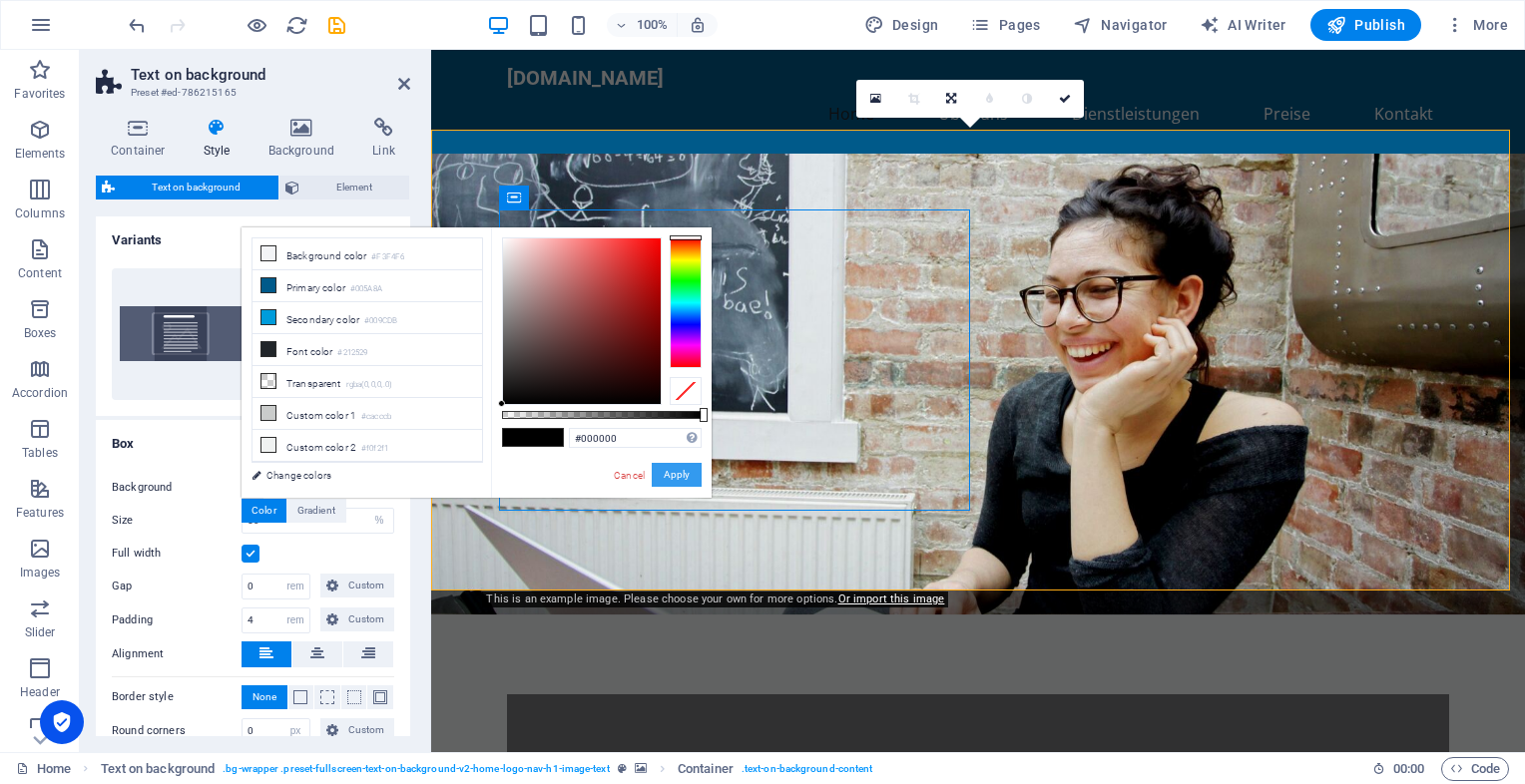 click on "Apply" at bounding box center (677, 475) 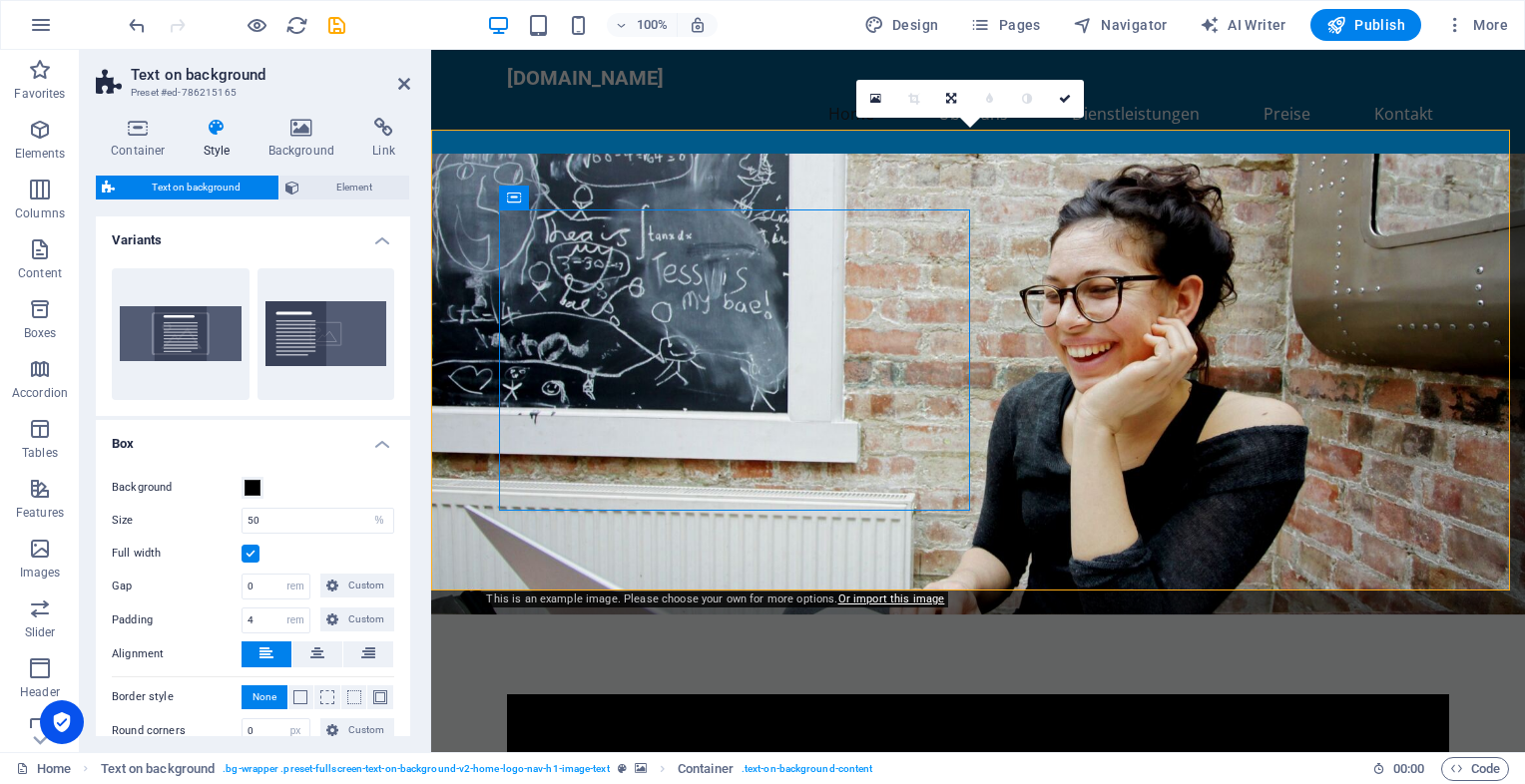 click on "Box" at bounding box center [253, 438] 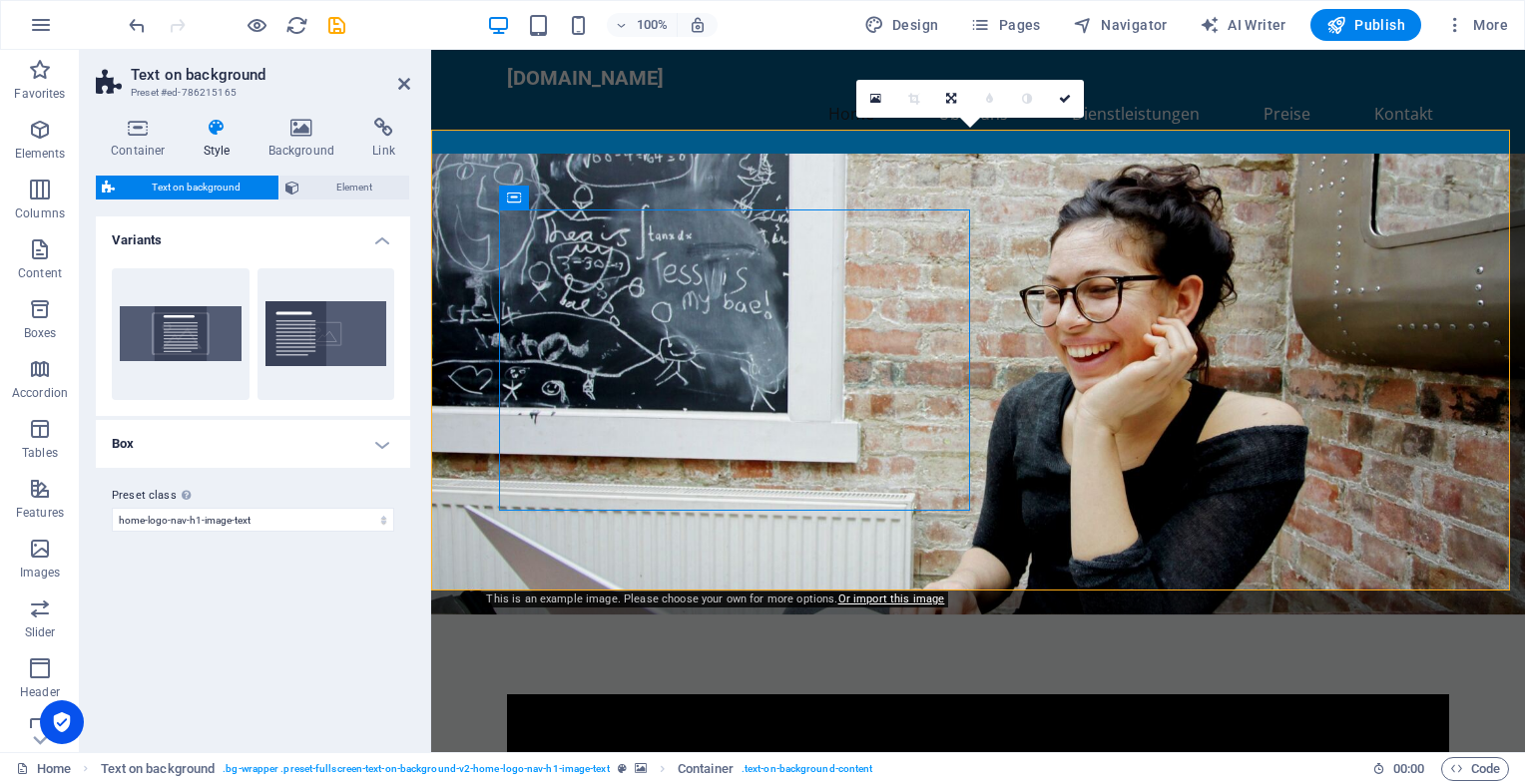 drag, startPoint x: 404, startPoint y: 451, endPoint x: 403, endPoint y: 536, distance: 85.00588 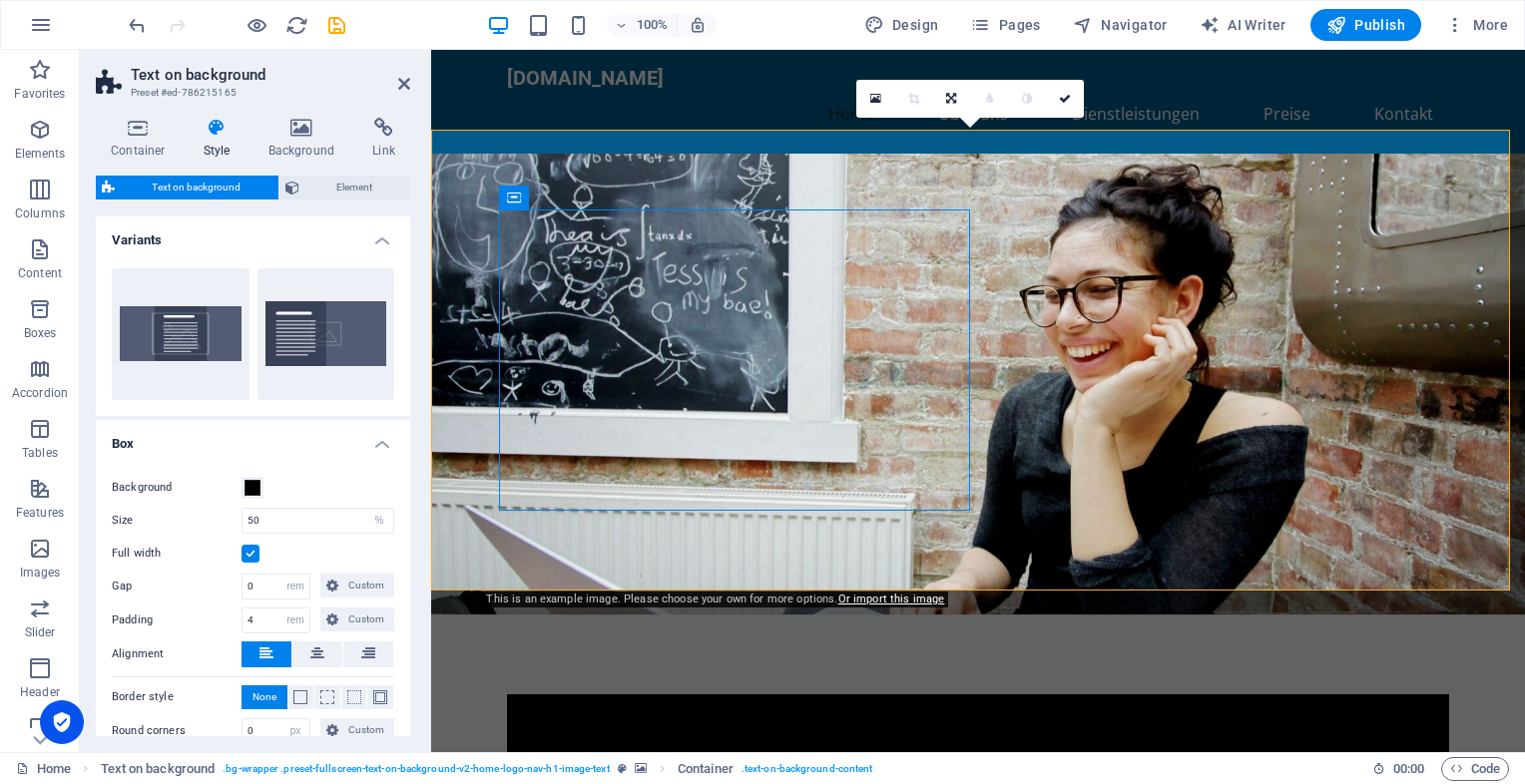 click on "Background" at bounding box center [253, 488] 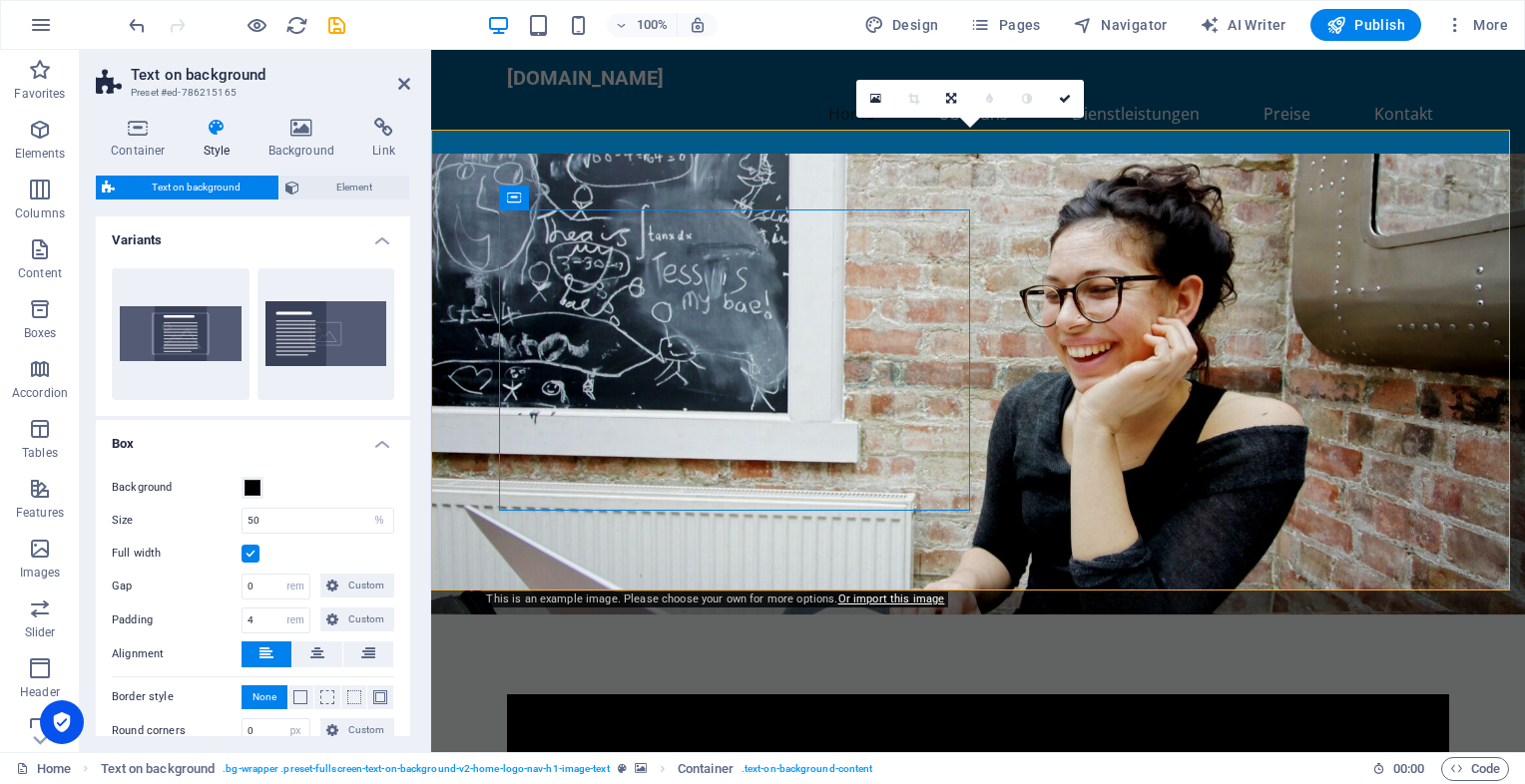 click on "Background" at bounding box center [253, 488] 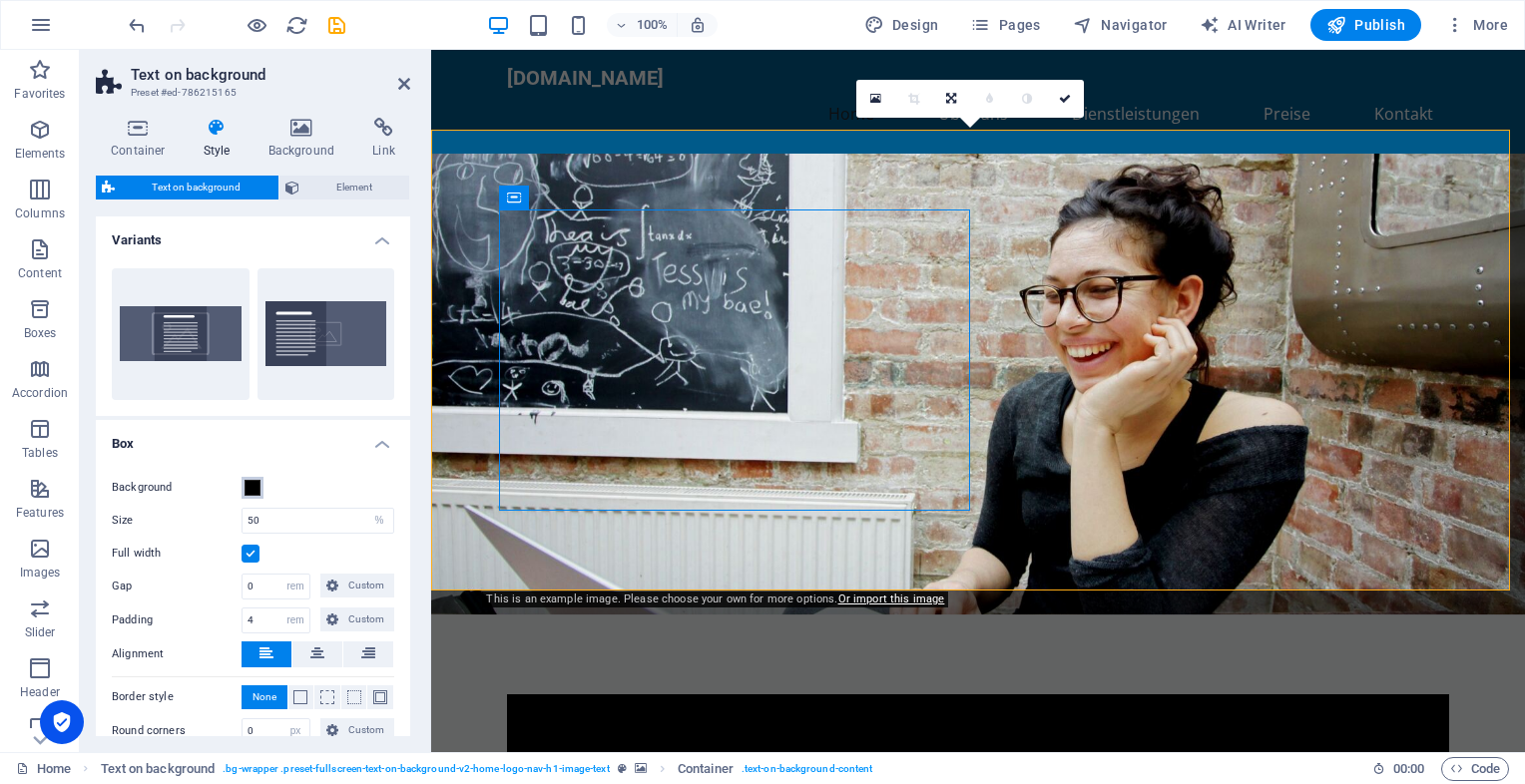 click at bounding box center (253, 488) 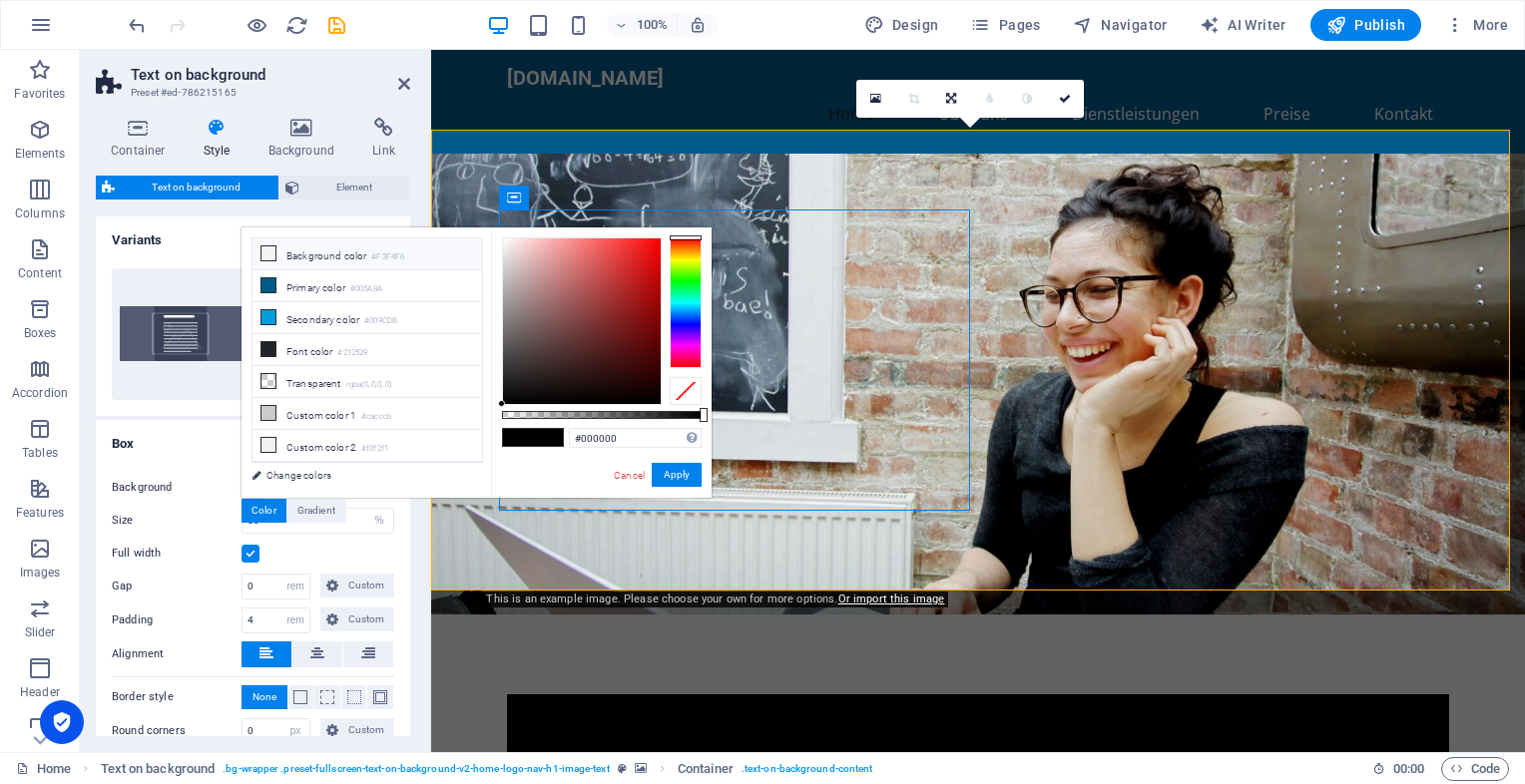 click at bounding box center (268, 253) 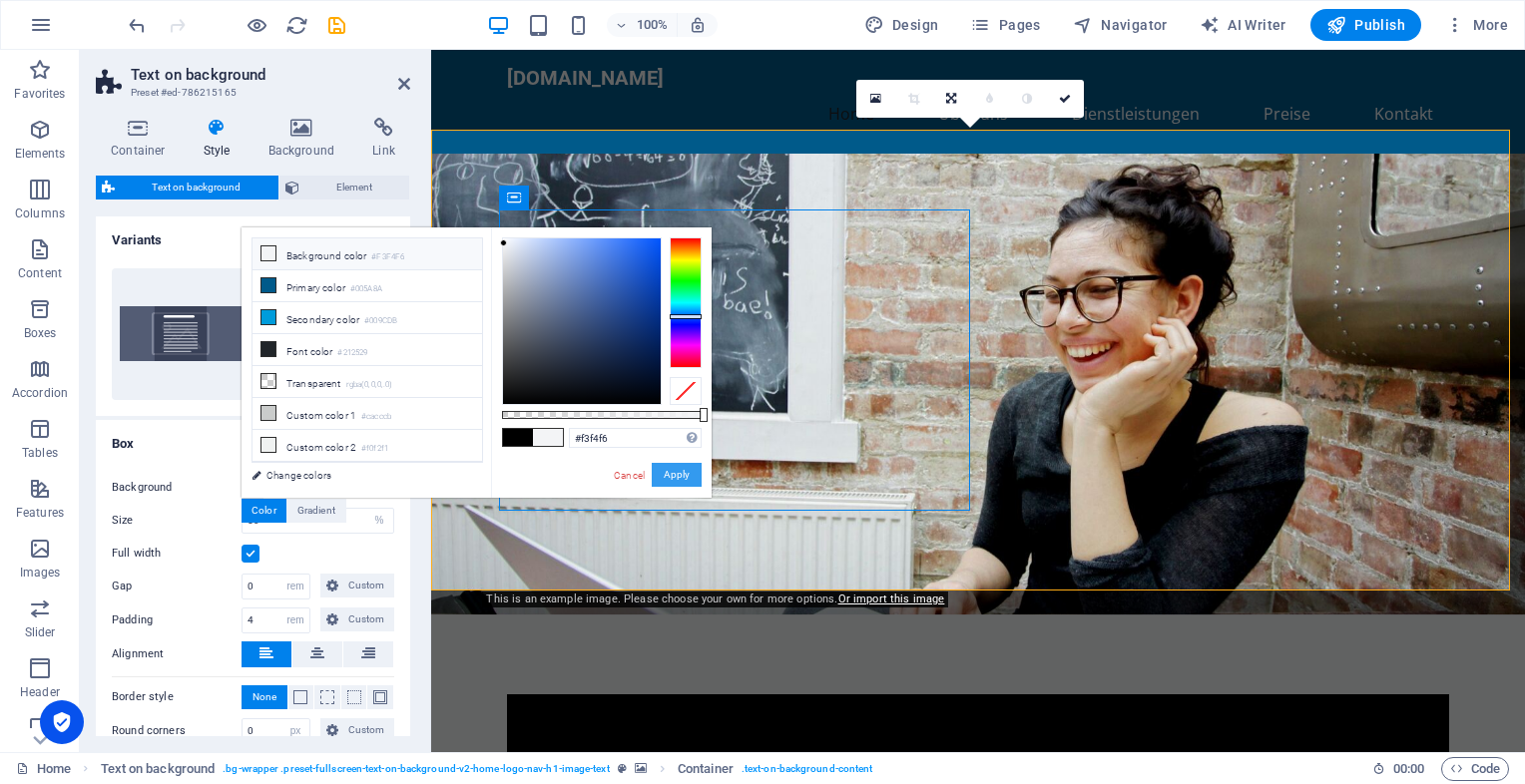 click on "Apply" at bounding box center [677, 475] 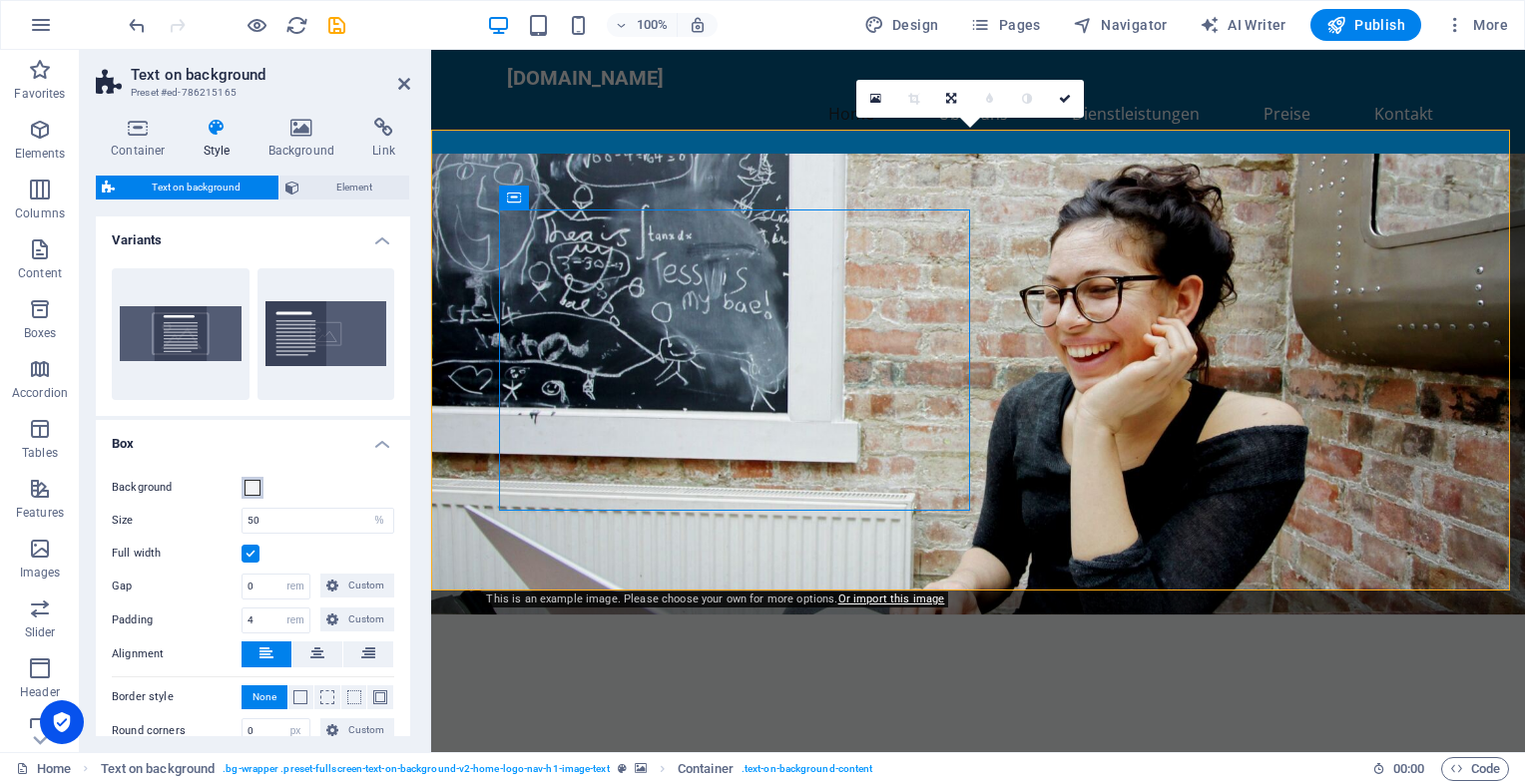 click at bounding box center [253, 488] 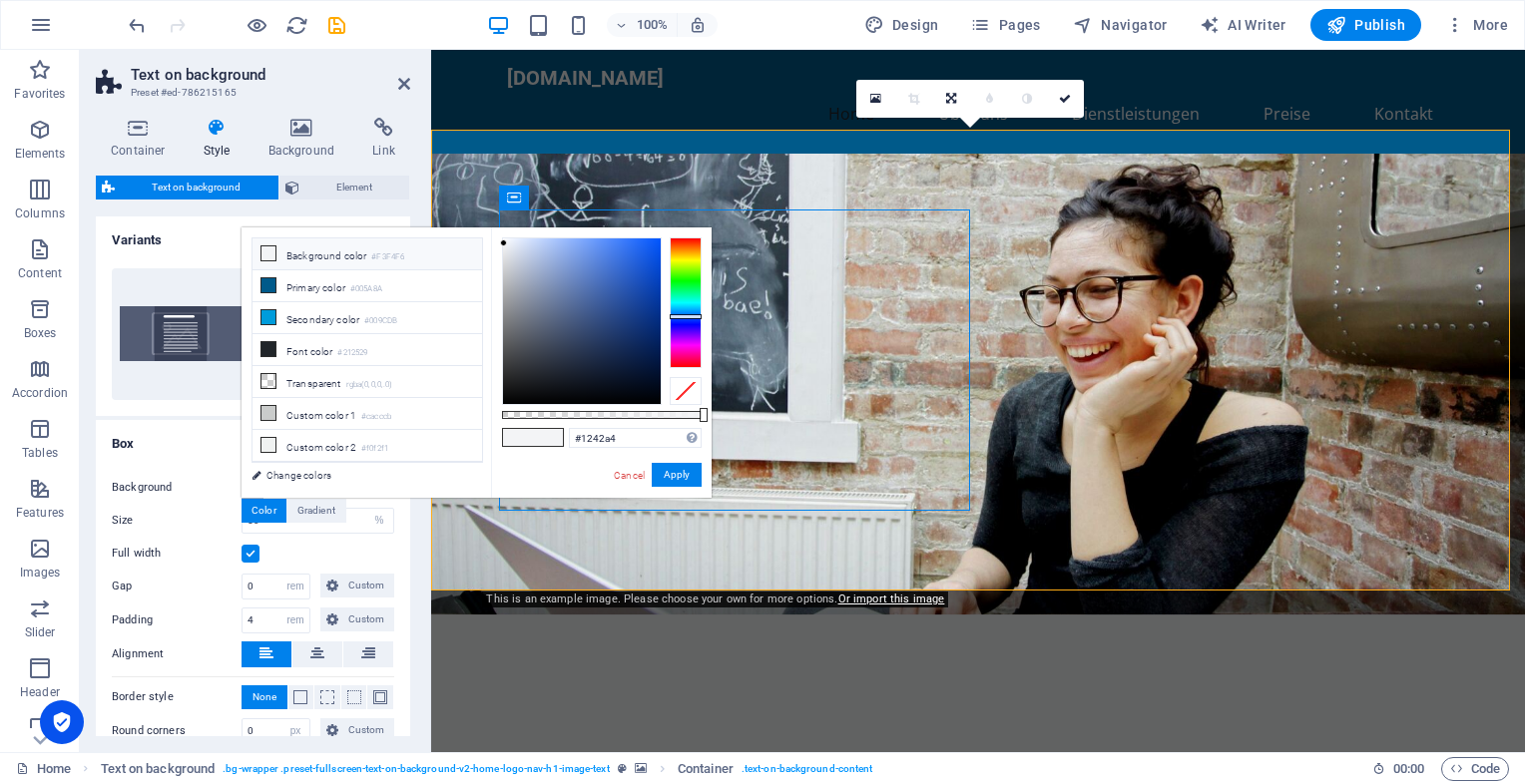 click at bounding box center [582, 321] 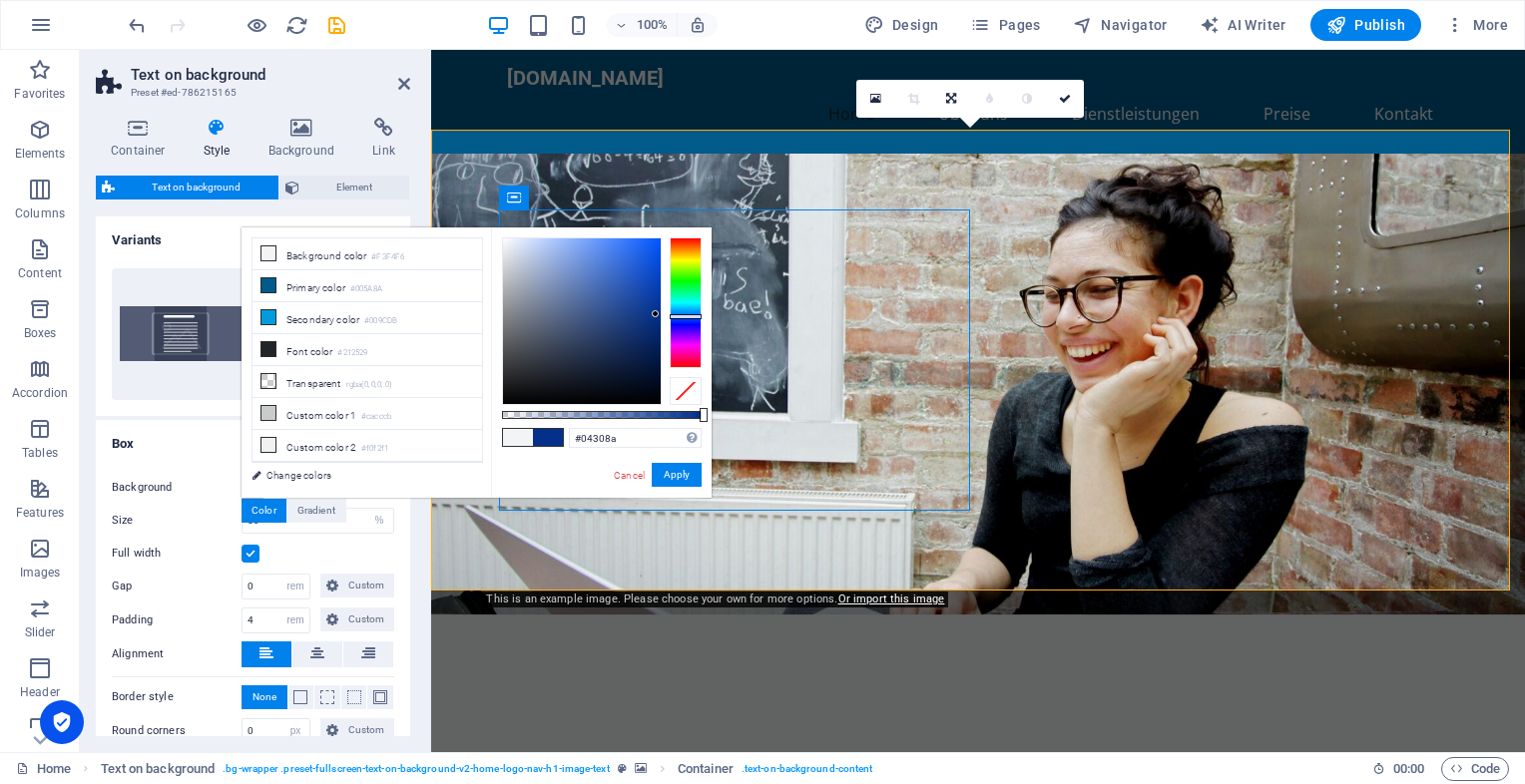 drag, startPoint x: 643, startPoint y: 297, endPoint x: 656, endPoint y: 314, distance: 21.400935 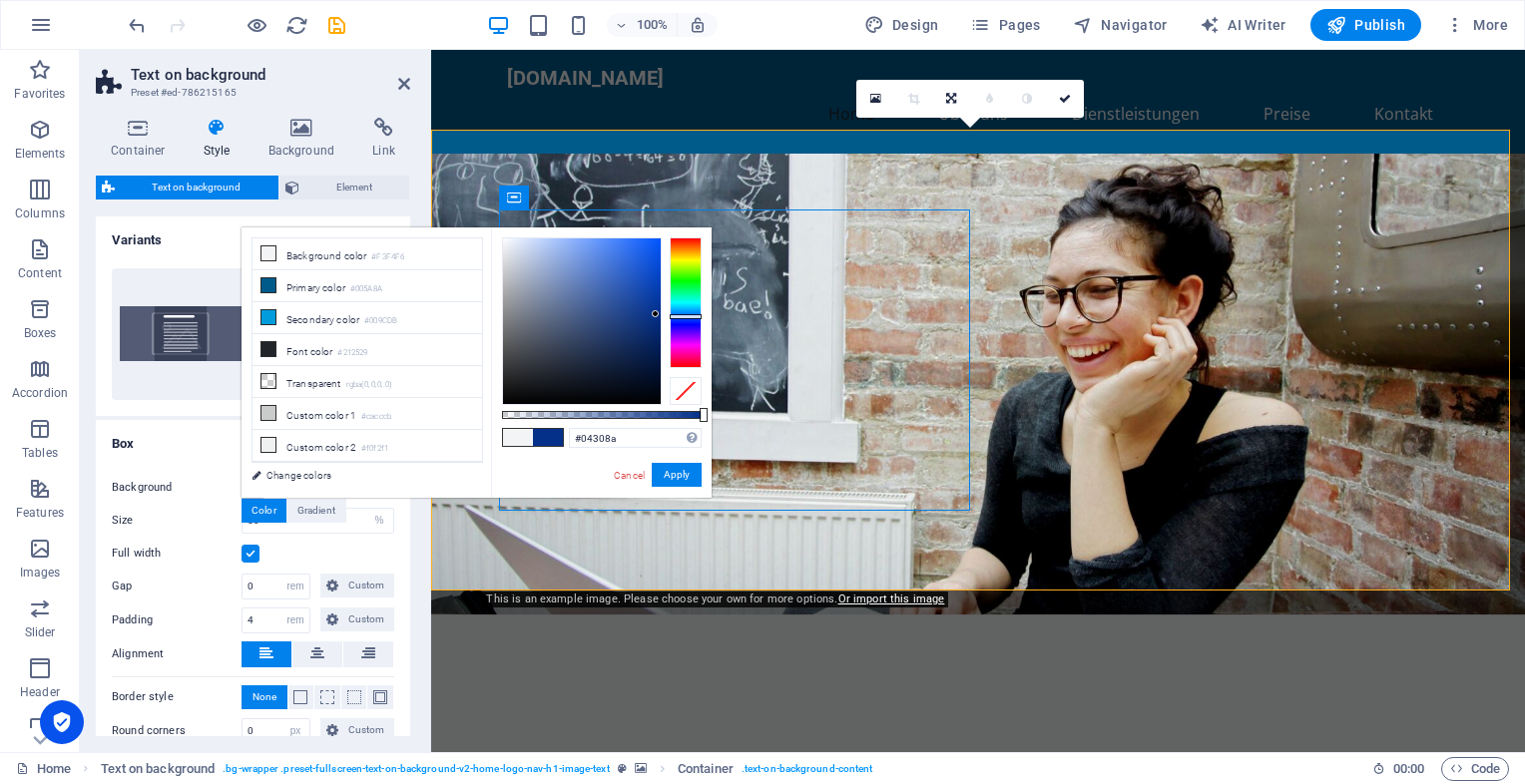 click at bounding box center (655, 313) 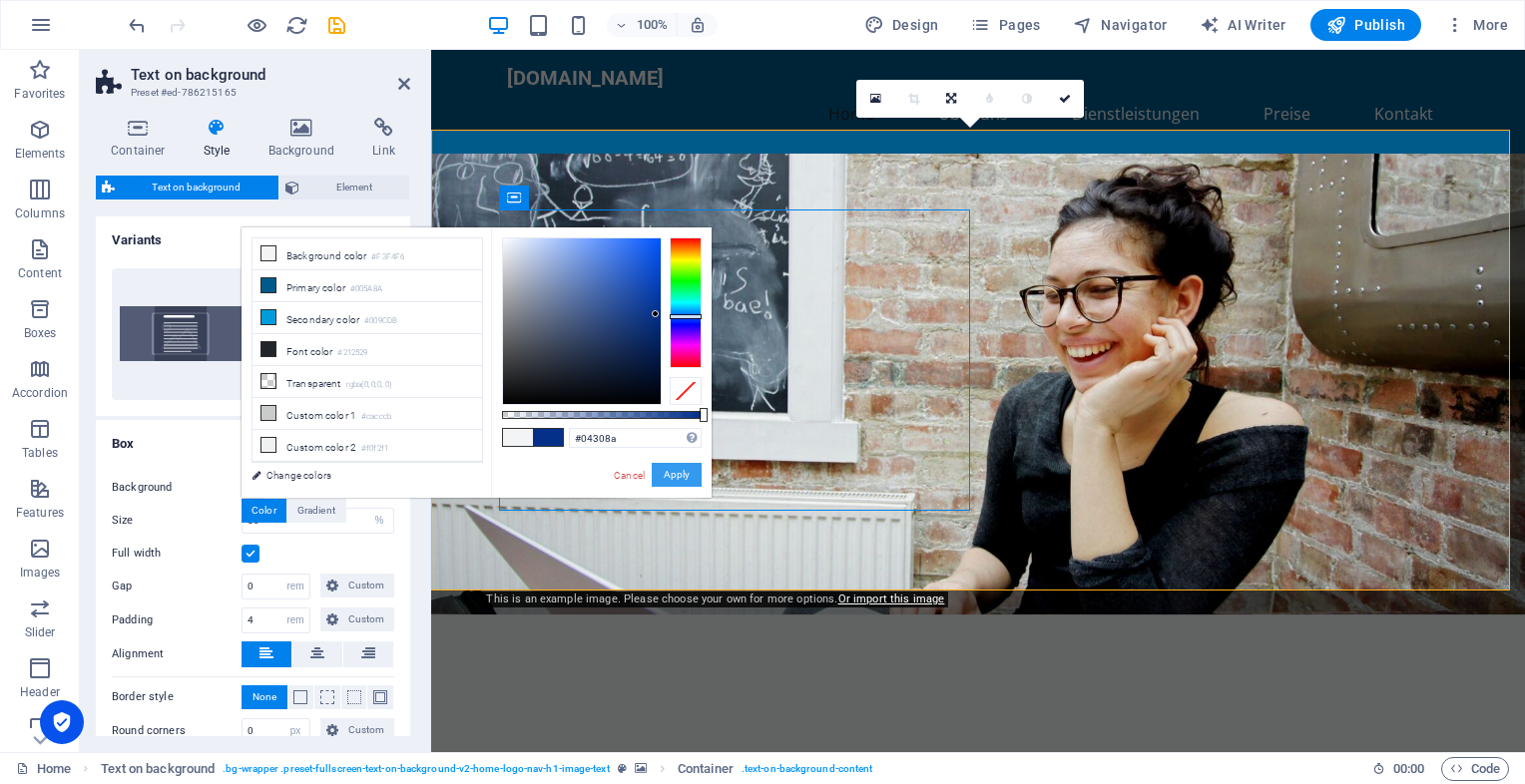 click on "Apply" at bounding box center (677, 475) 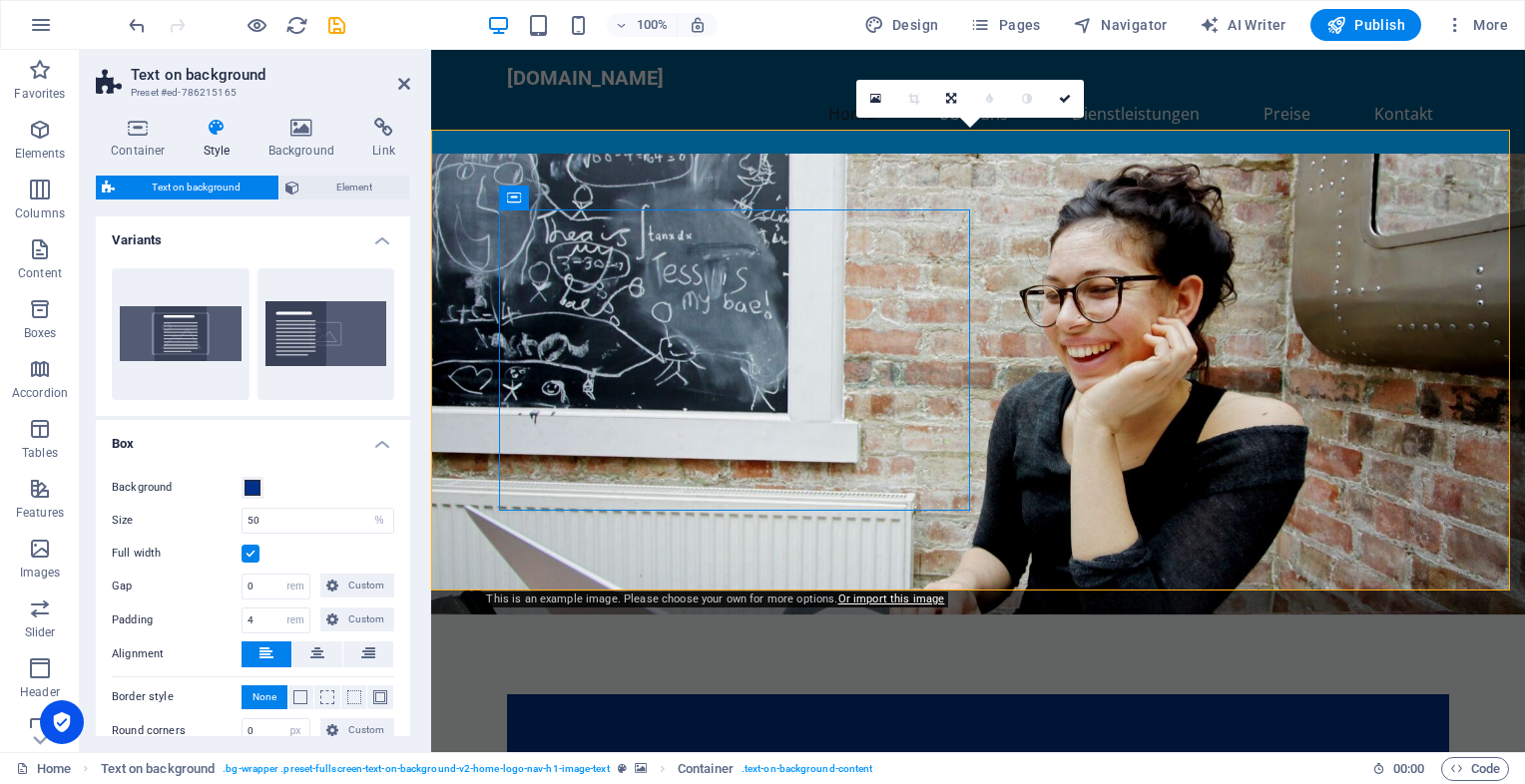 click on "Background Size 50 px rem % vh vw Full width Gap 0 px rem % vh vw Custom Custom 0 px rem % vh vw 0 px rem % vh vw 0 px rem % vh vw 0 px rem % vh vw Padding 4 px rem % vh vw Custom Custom 4 px rem % vh vw 4 px rem % vh vw 4 px rem % vh vw 4 px rem % vh vw Alignment Border style None              - Width 1 px rem vh vw Custom Custom 1 px rem vh vw 1 px rem vh vw 1 px rem vh vw 1 px rem vh vw Border color Round corners 0 px rem % vh vw Custom Custom 0 px rem % vh vw 0 px rem % vh vw 0 px rem % vh vw 0 px rem % vh vw Shadows None Outside Inside Color X offset 0 px rem vh vw Y offset 0 px rem vh vw Blur 0 px rem % vh vw Spread 0 px rem vh vw" at bounding box center (253, 626) 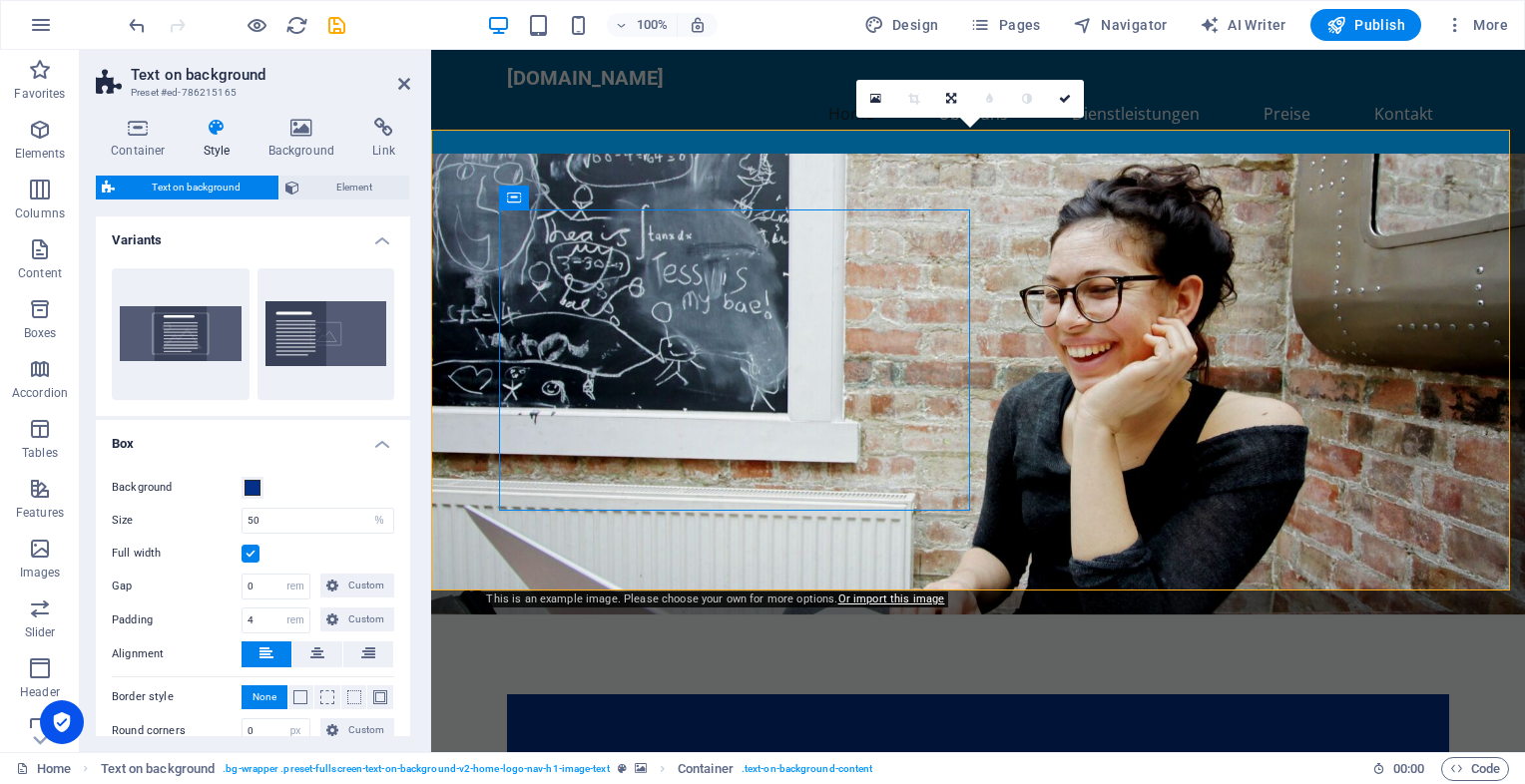 click on "Background" at bounding box center [253, 488] 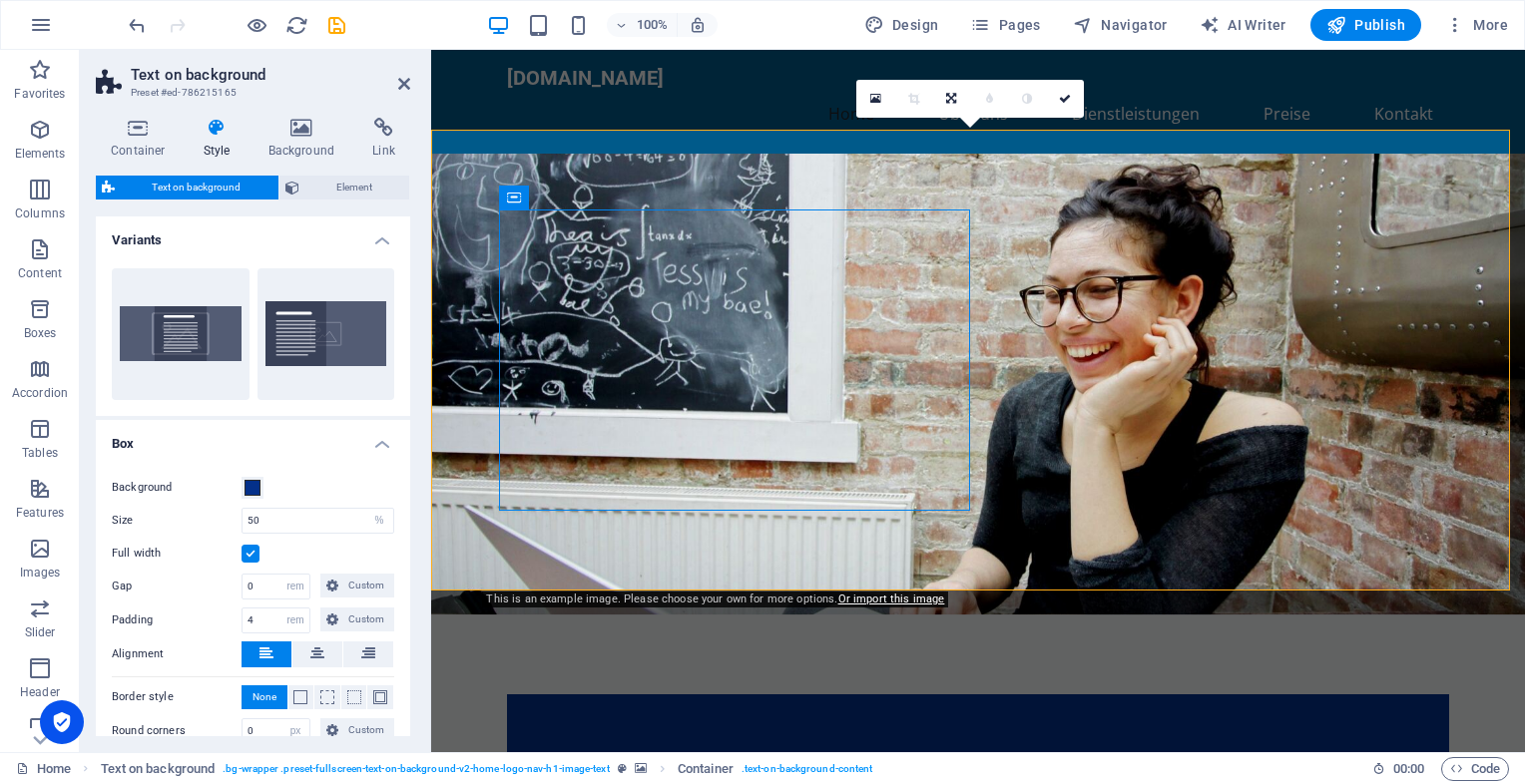 click on "Background" at bounding box center (253, 488) 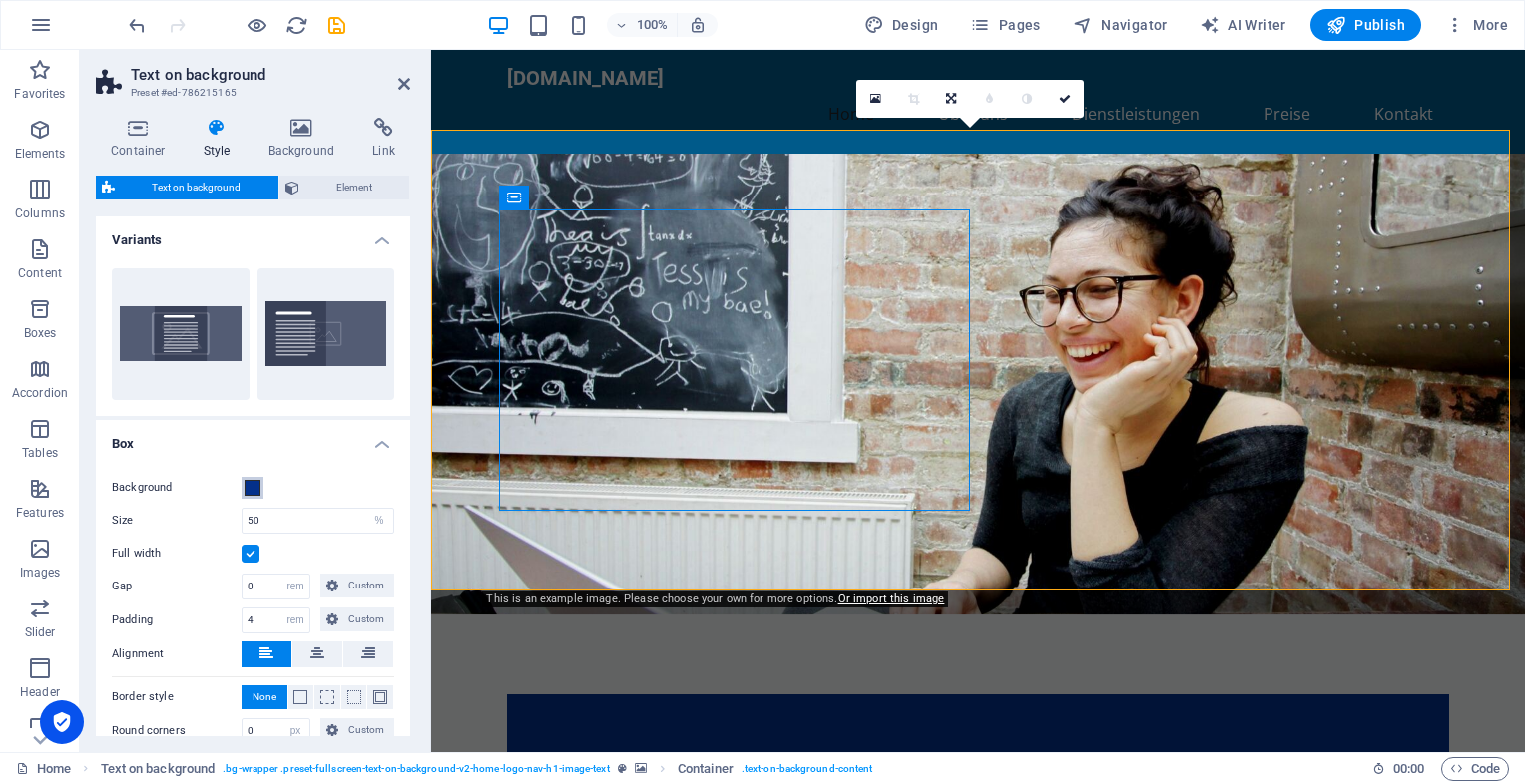 click on "Background" at bounding box center (253, 488) 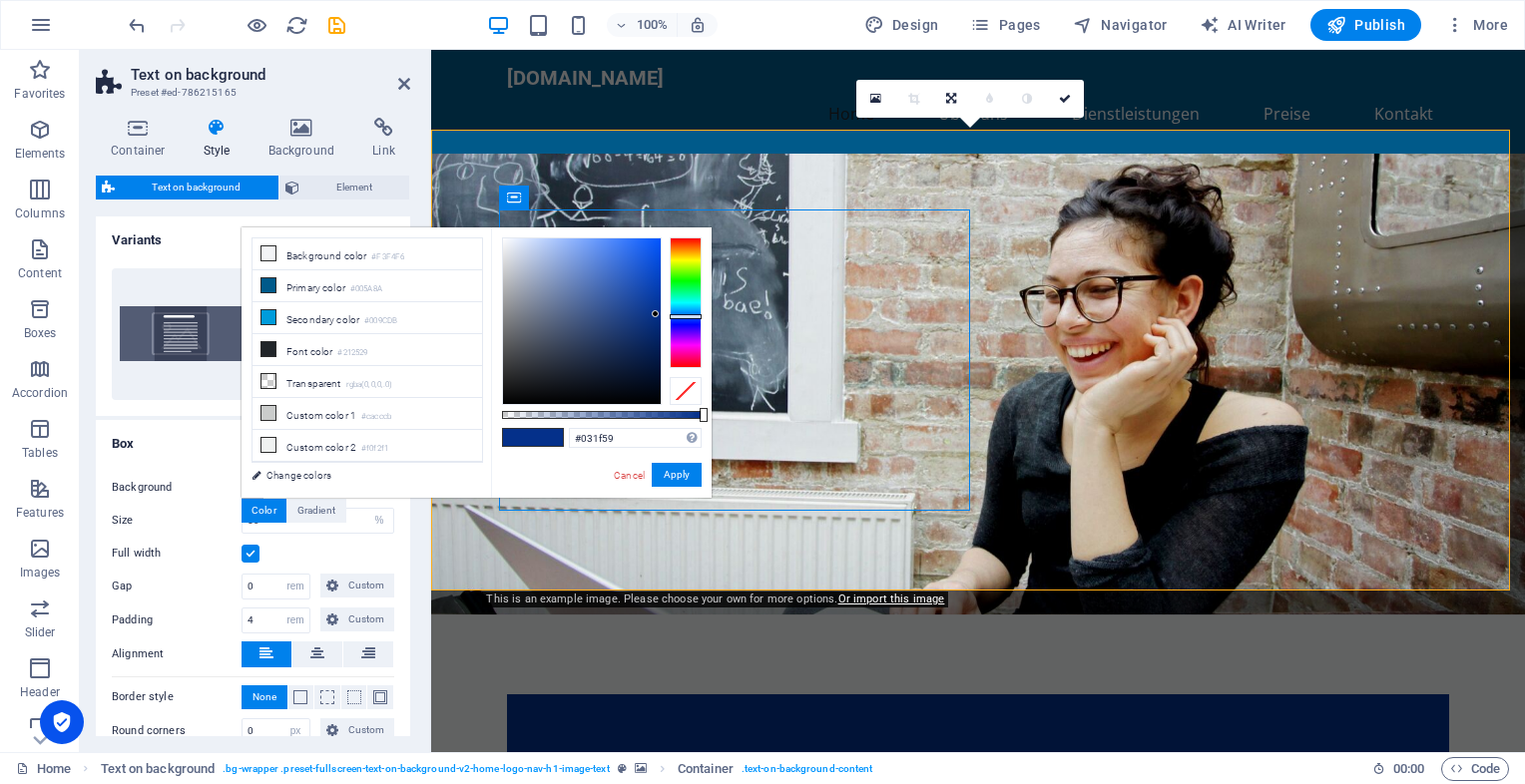 click at bounding box center (582, 321) 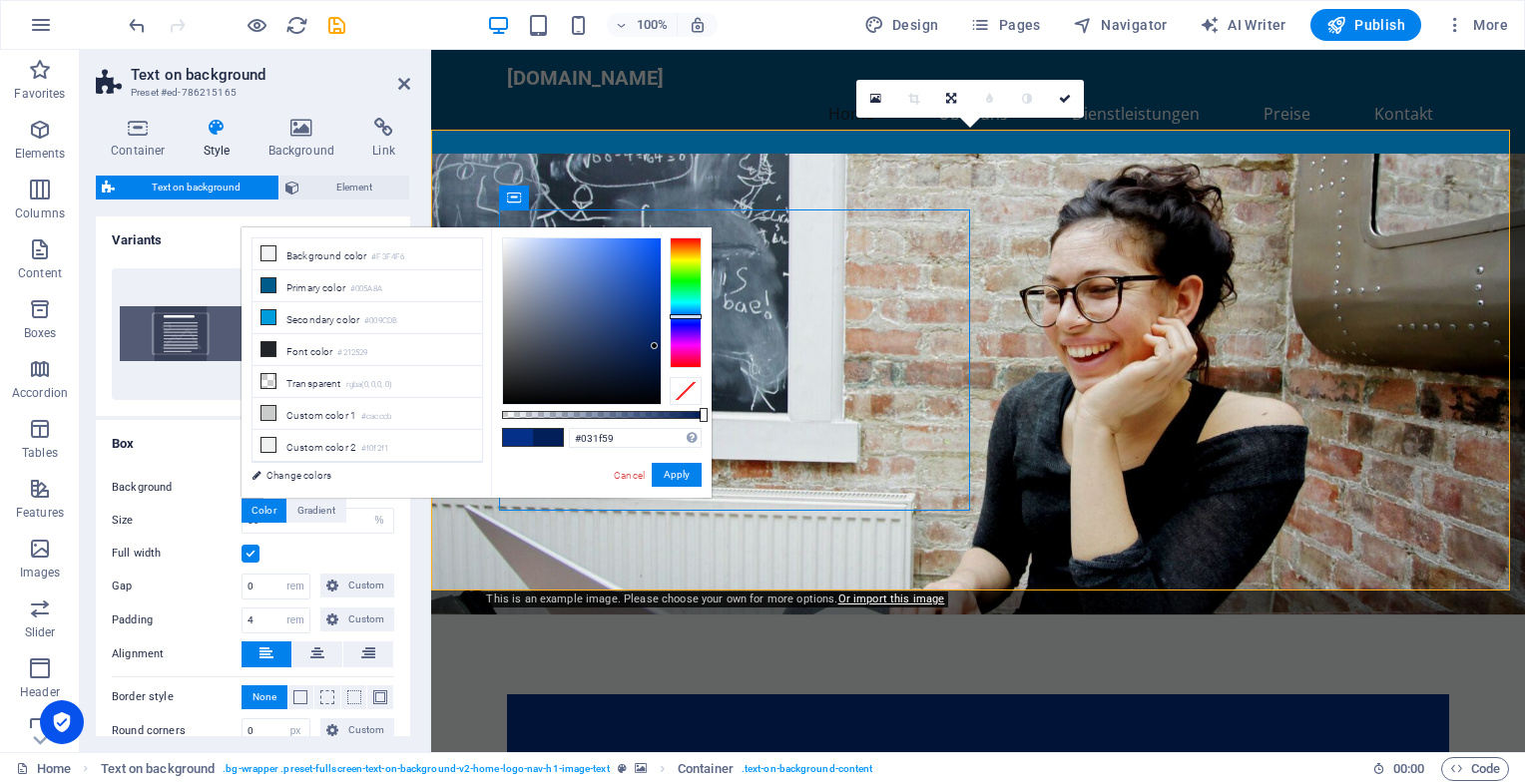 type on "#011b51" 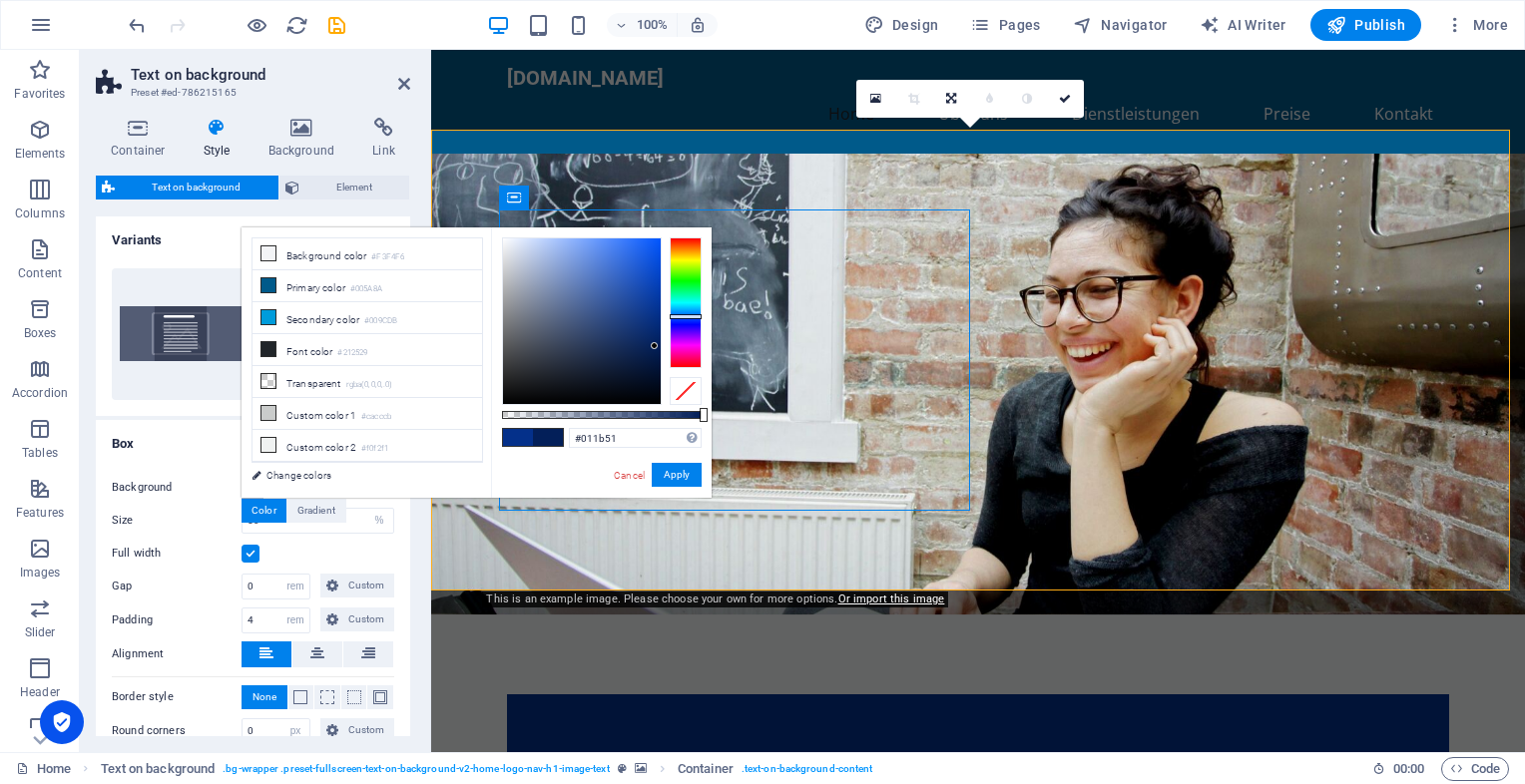 click at bounding box center (582, 321) 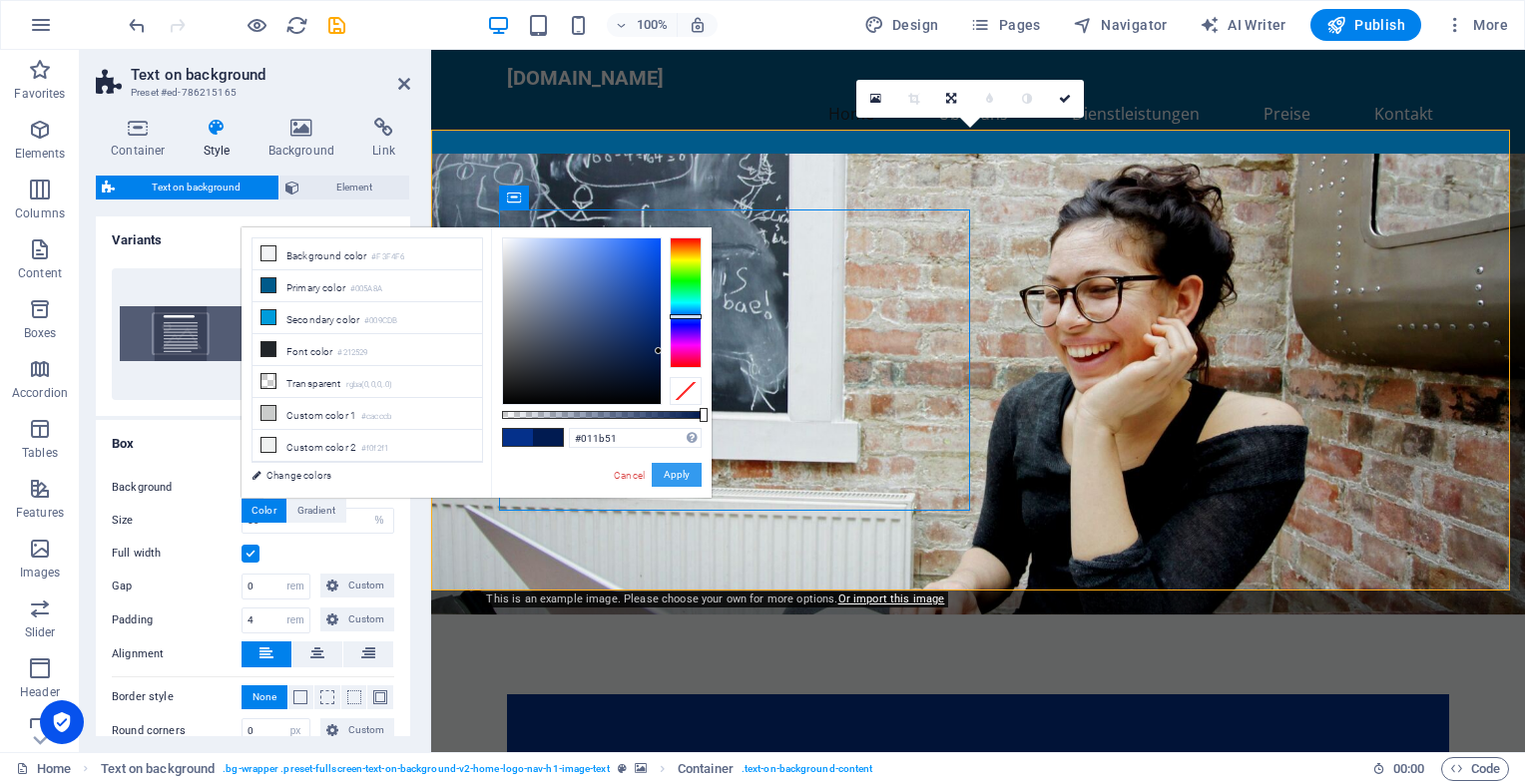 click on "Apply" at bounding box center [677, 475] 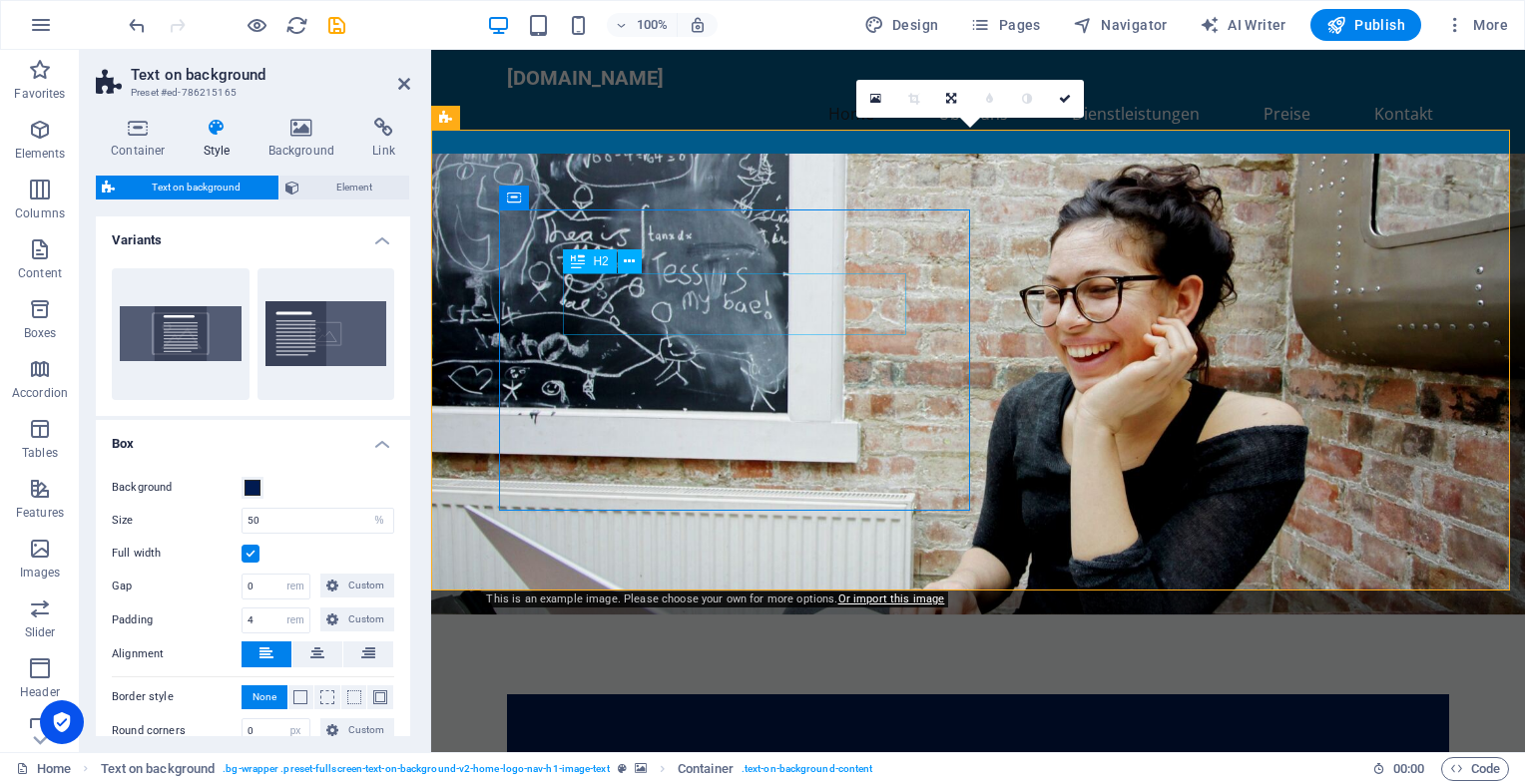 click on "Ihr Spezialist für Webdesign für Ärzte" at bounding box center [978, 773] 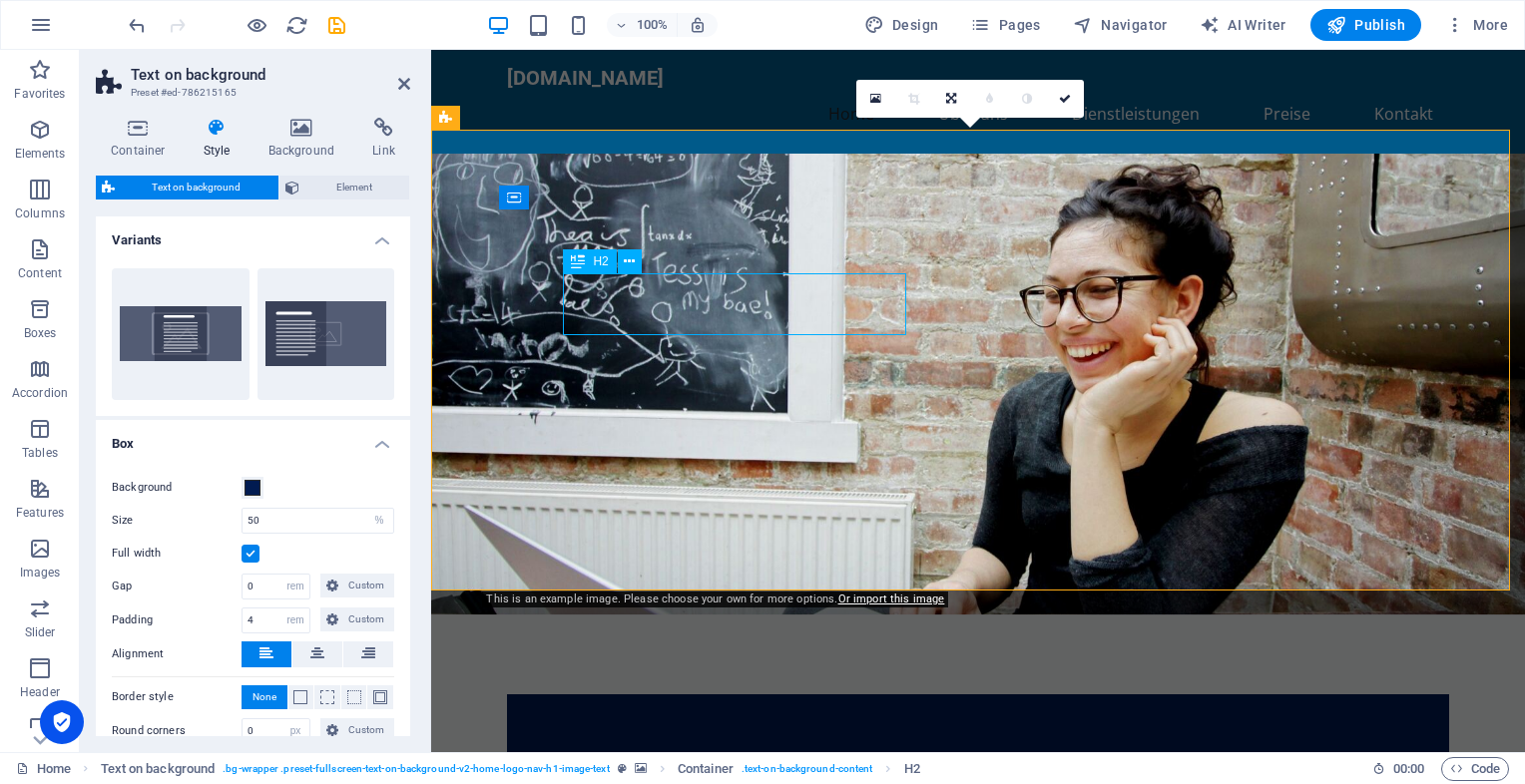 click on "Ihr Spezialist für Webdesign für Ärzte" at bounding box center (978, 773) 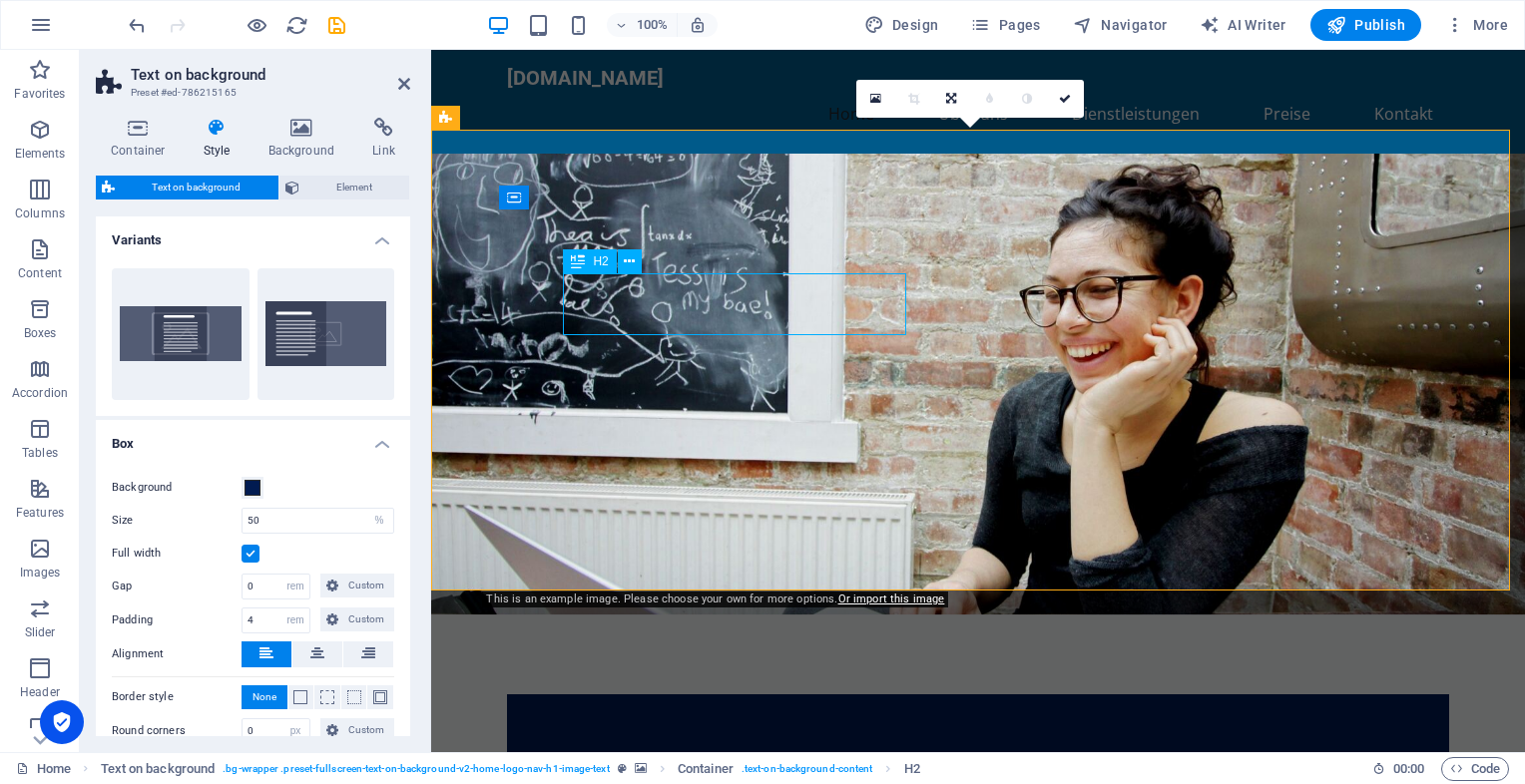 click on "Ihr Spezialist für Webdesign für Ärzte" at bounding box center (978, 773) 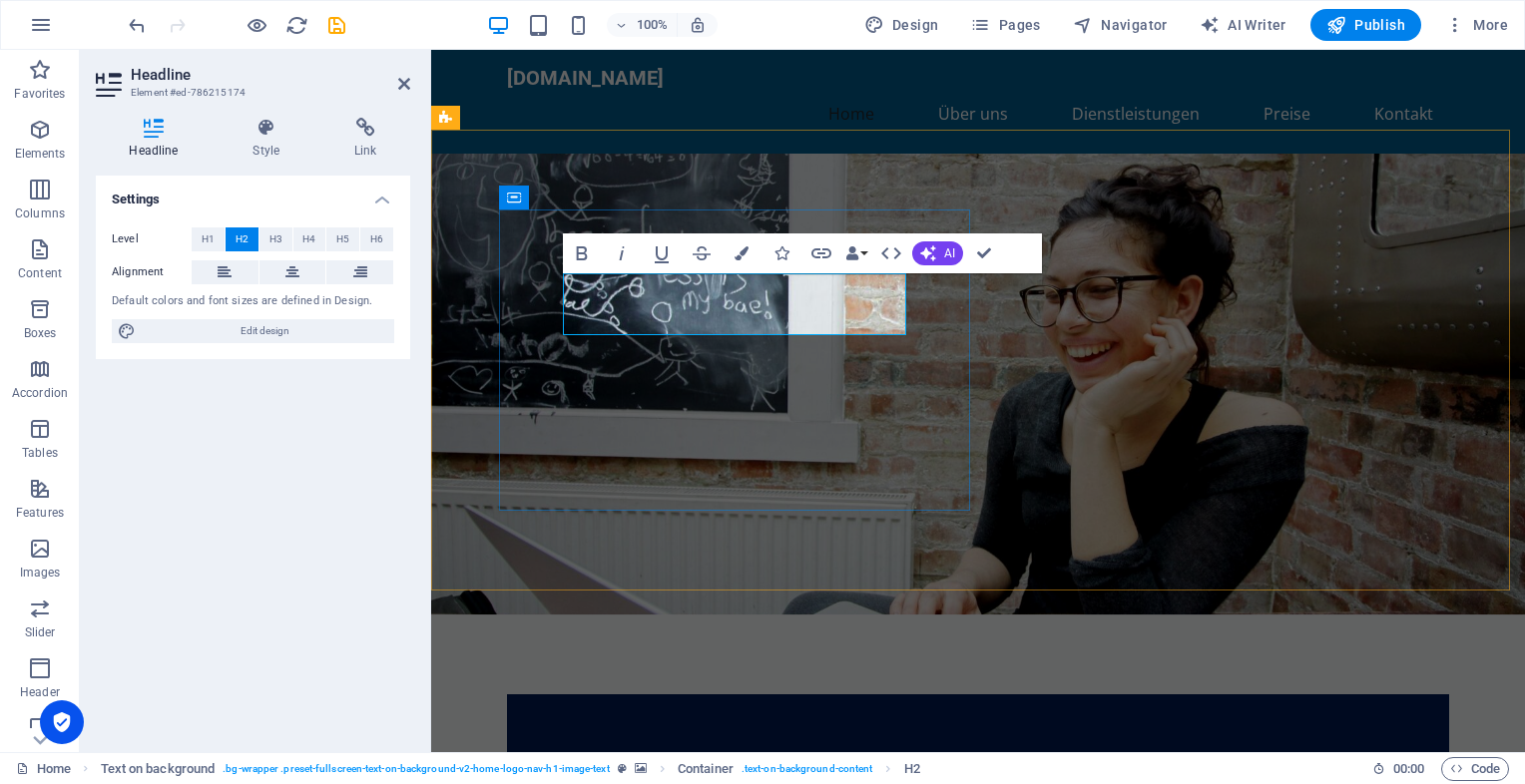 click on "Ihr Spezialist für Webdesign für Ärzte" at bounding box center (978, 773) 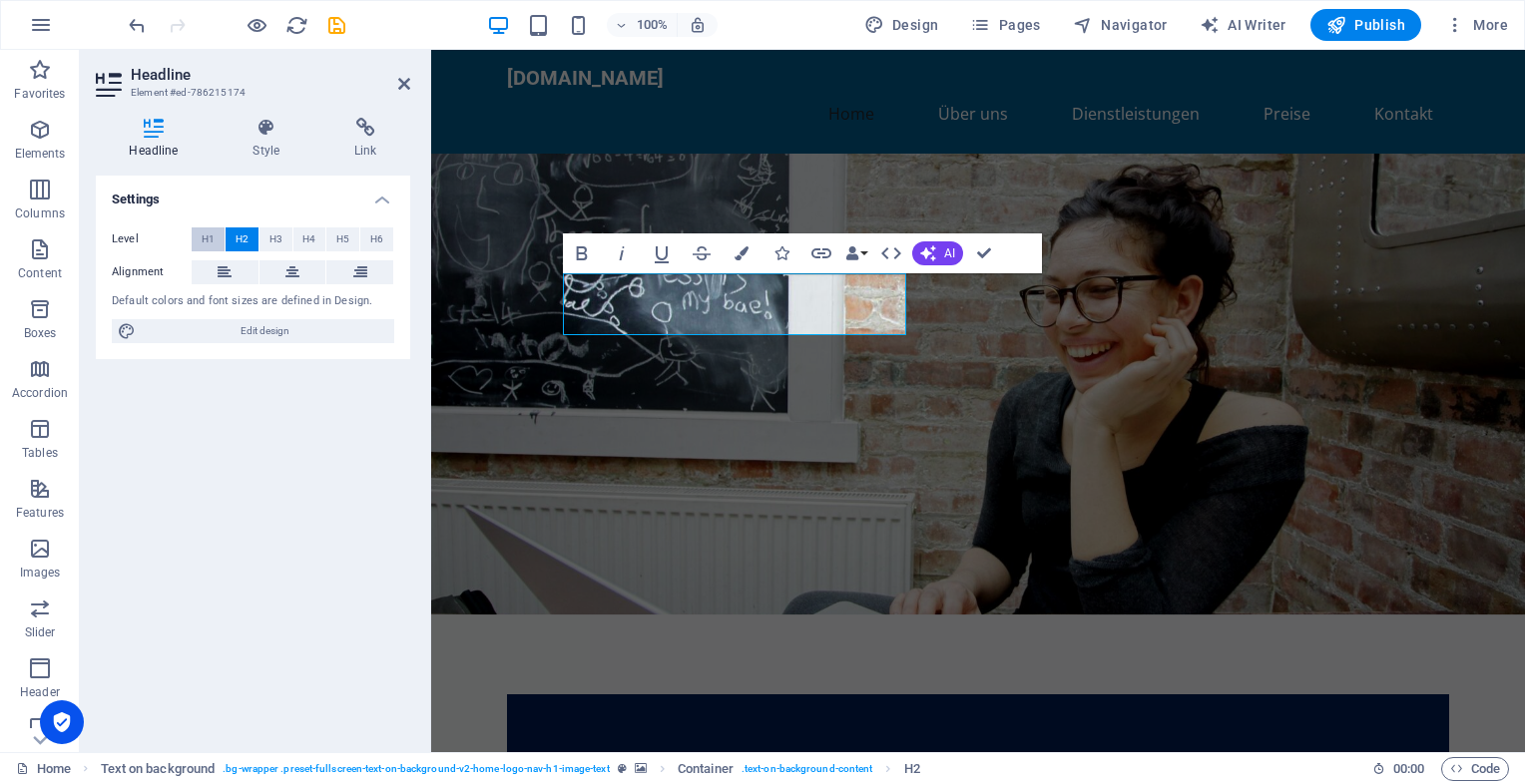 click on "H1" at bounding box center (208, 239) 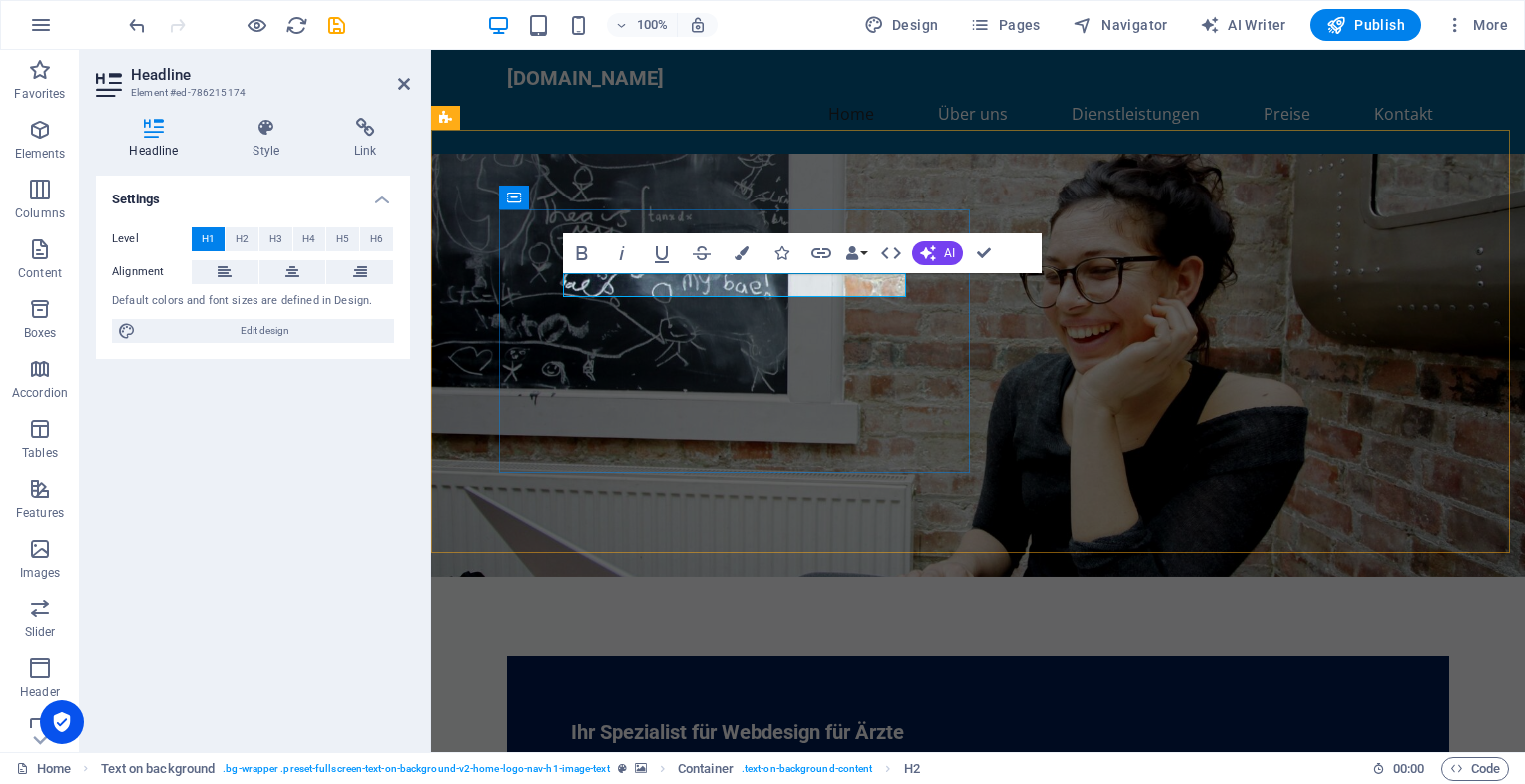 click on "Ihr Spezialist für Webdesign für Ärzte" at bounding box center (738, 732) 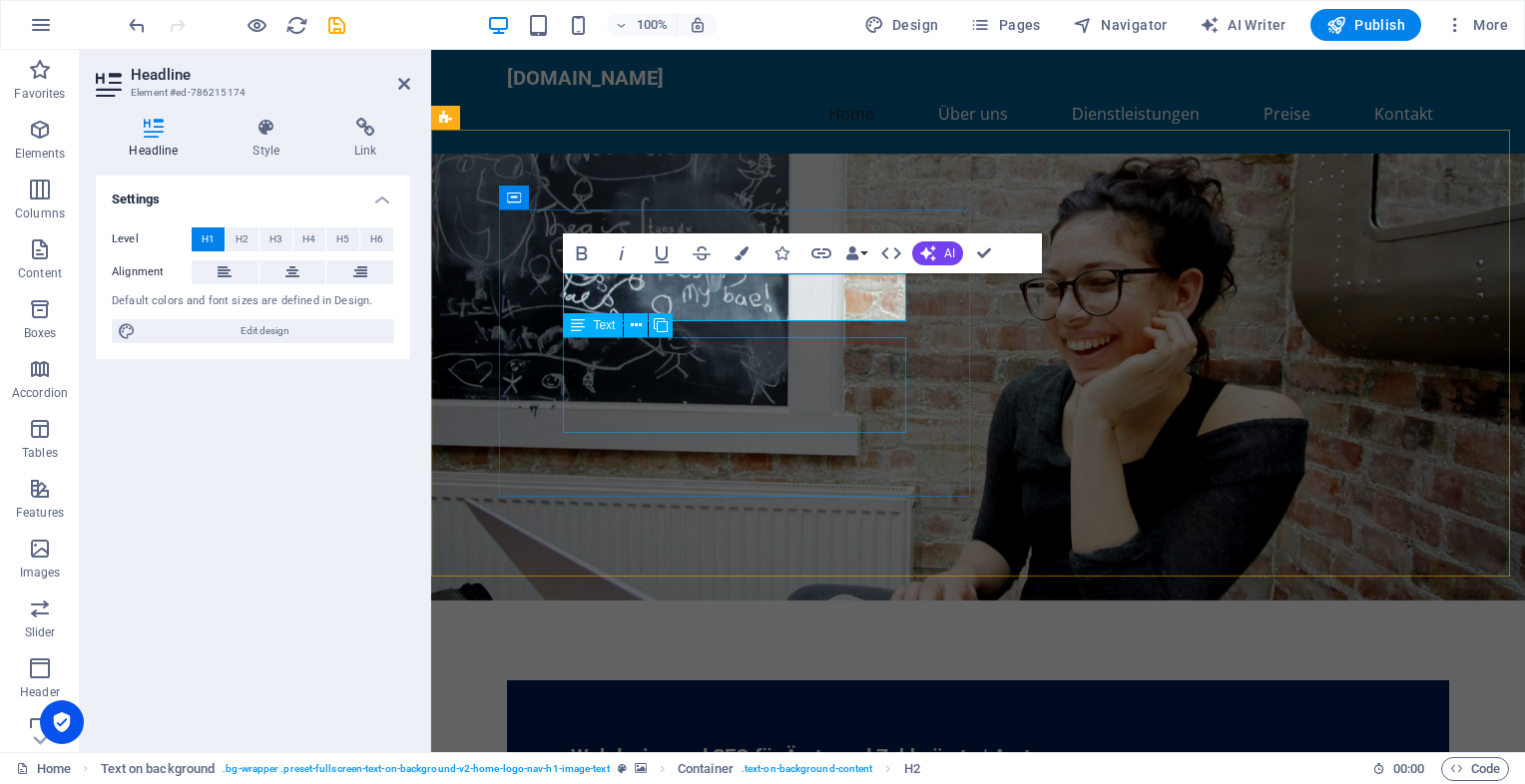 click on "Bei [DOMAIN_NAME] bieten wir modernes und patientenfreundliches Webdesign, das Ihnen hilft, neue Patienten zu gewinnen." at bounding box center (978, 808) 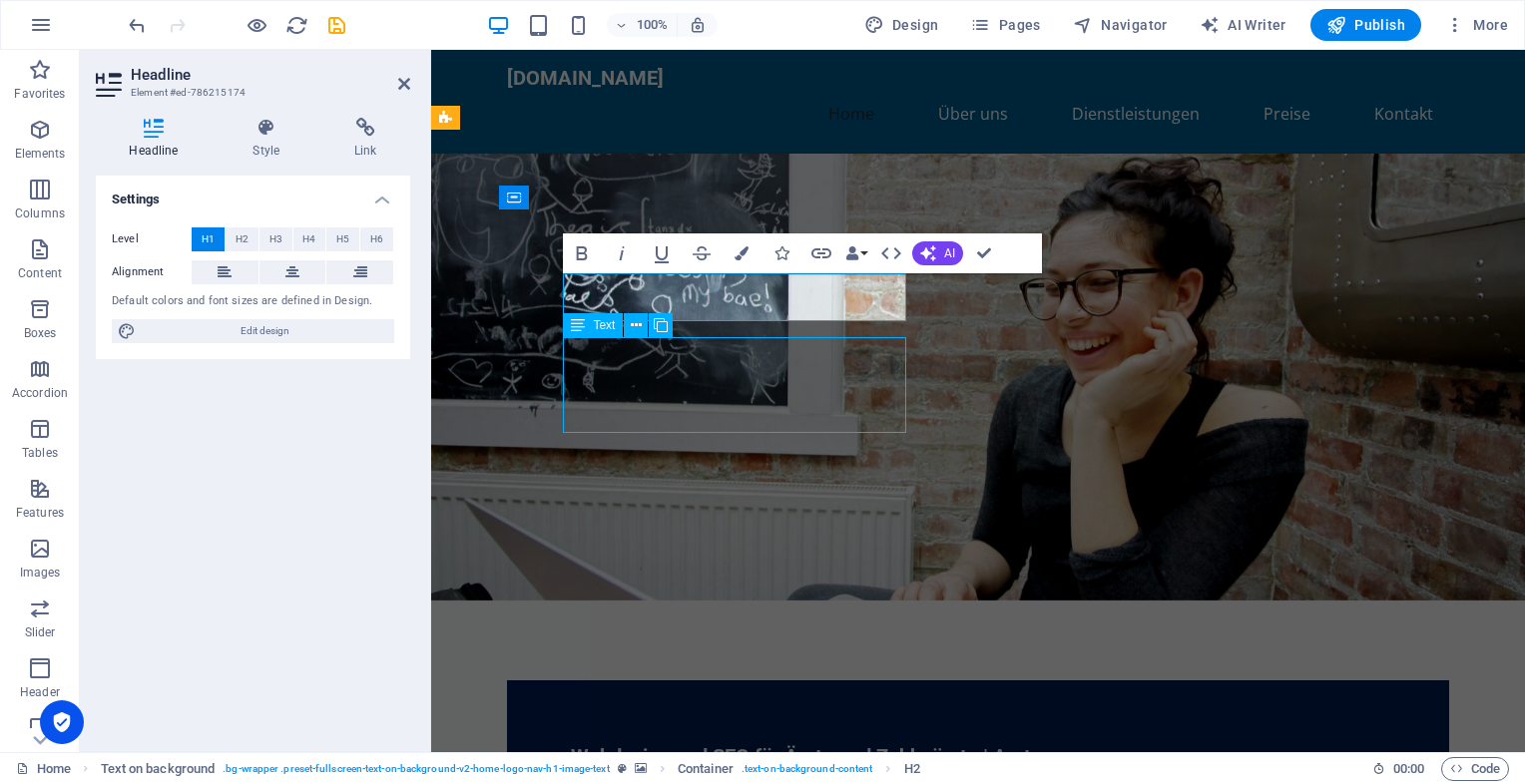 click on "Bei [DOMAIN_NAME] bieten wir modernes und patientenfreundliches Webdesign, das Ihnen hilft, neue Patienten zu gewinnen." at bounding box center [978, 808] 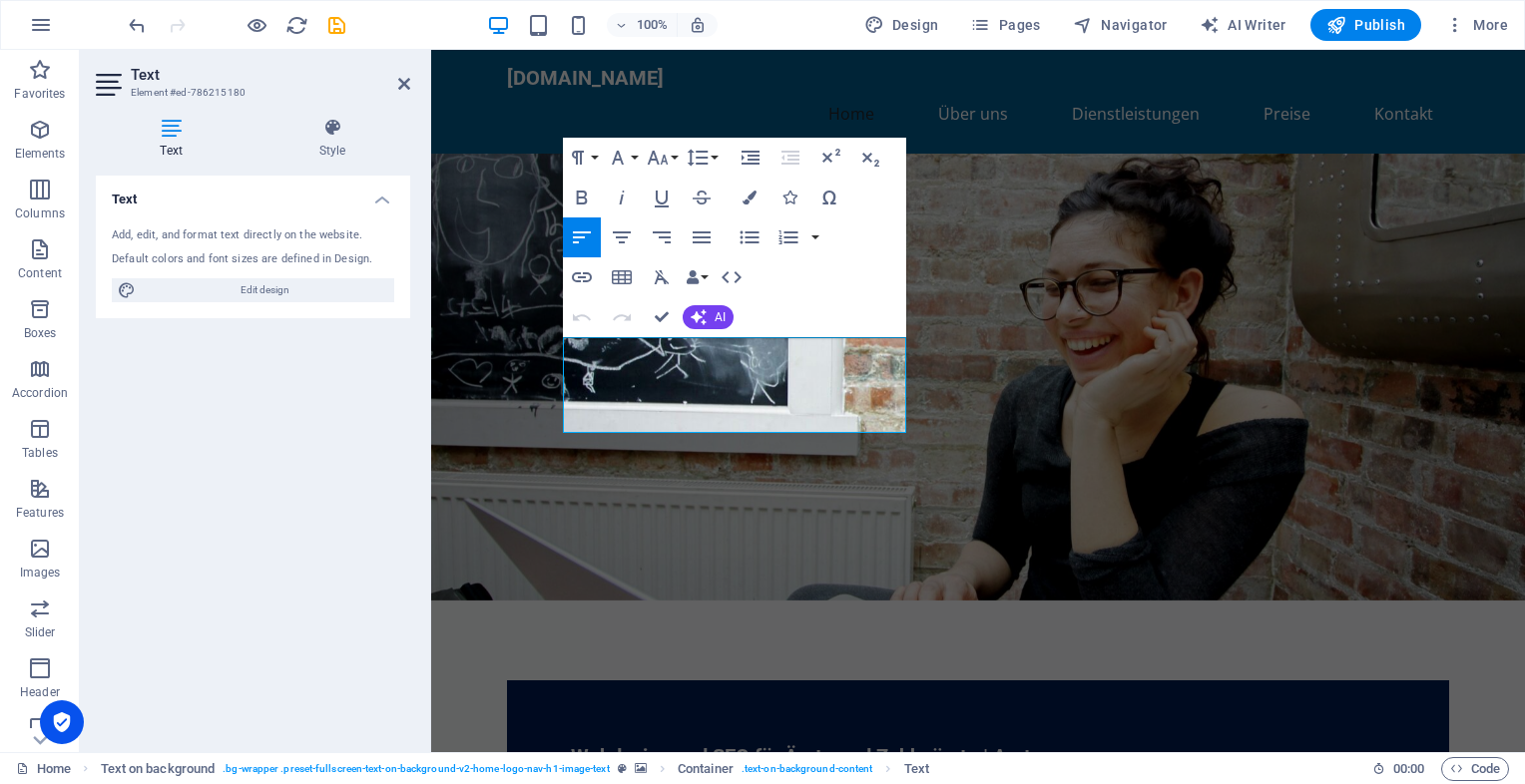 click at bounding box center [978, 377] 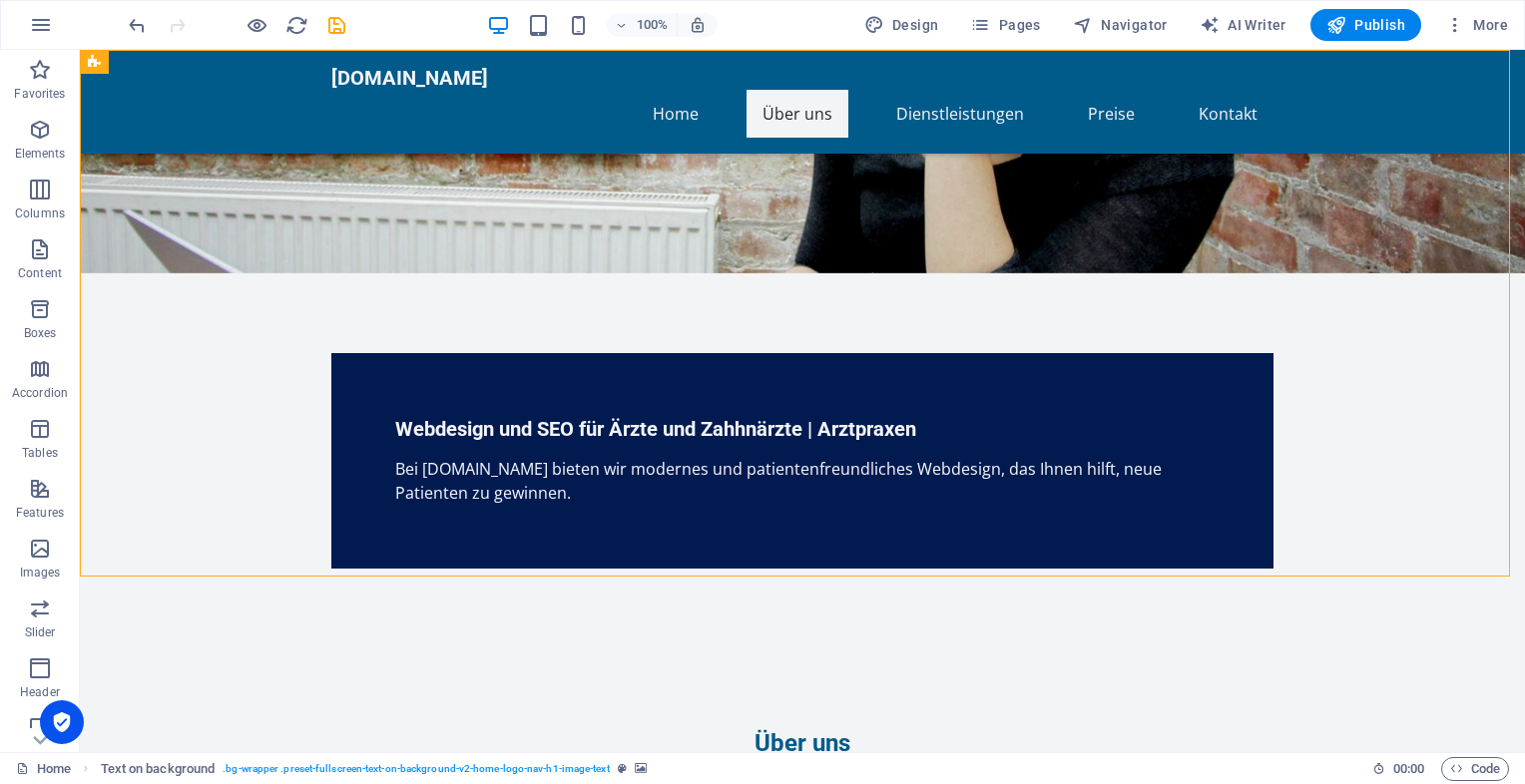 scroll, scrollTop: 0, scrollLeft: 0, axis: both 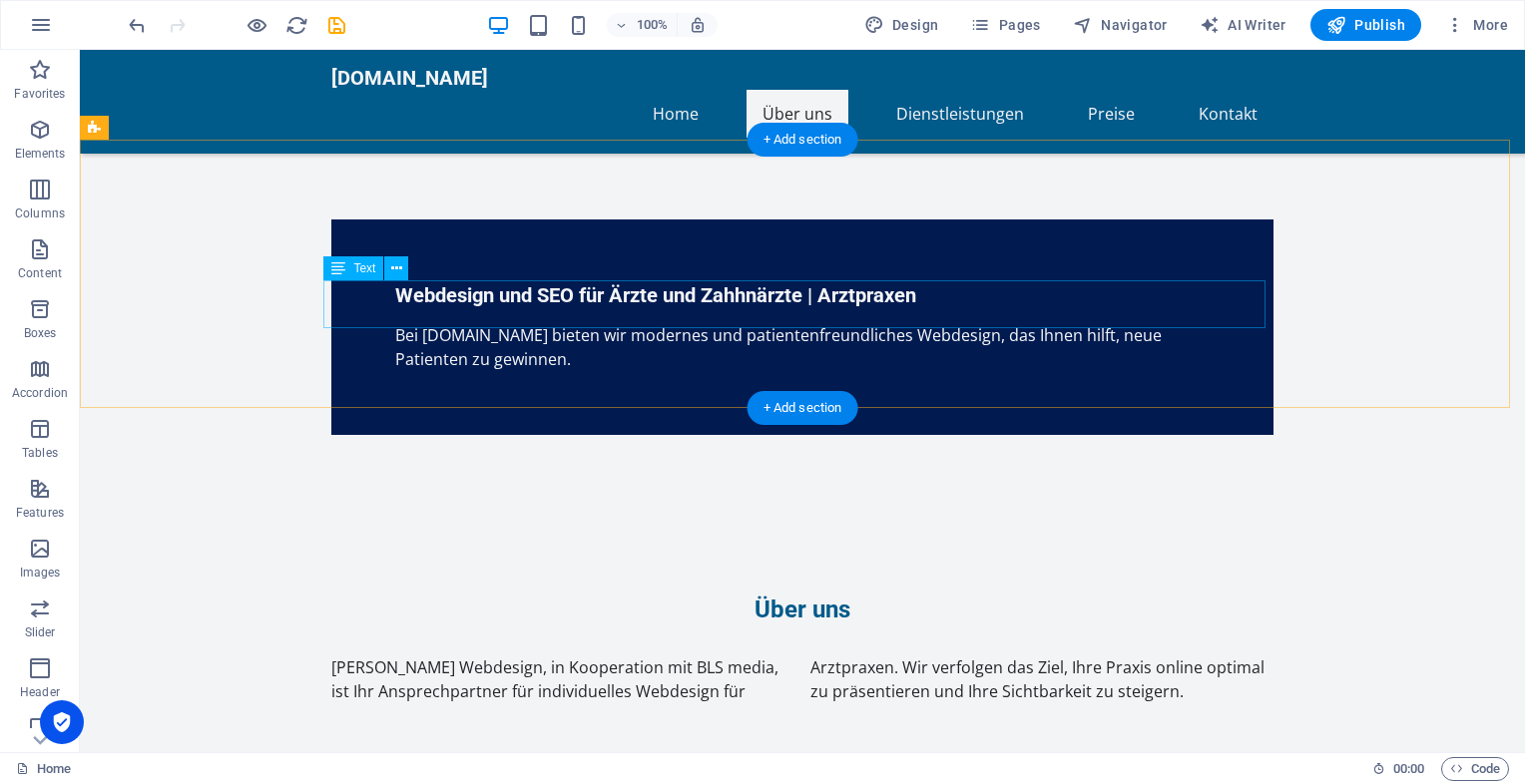 click on "[PERSON_NAME] Webdesign, in Kooperation mit BLS media, ist Ihr Ansprechpartner für individuelles Webdesign für Arztpraxen. Wir verfolgen das Ziel, Ihre Praxis online optimal zu präsentieren und Ihre Sichtbarkeit zu steigern." at bounding box center (802, 679) 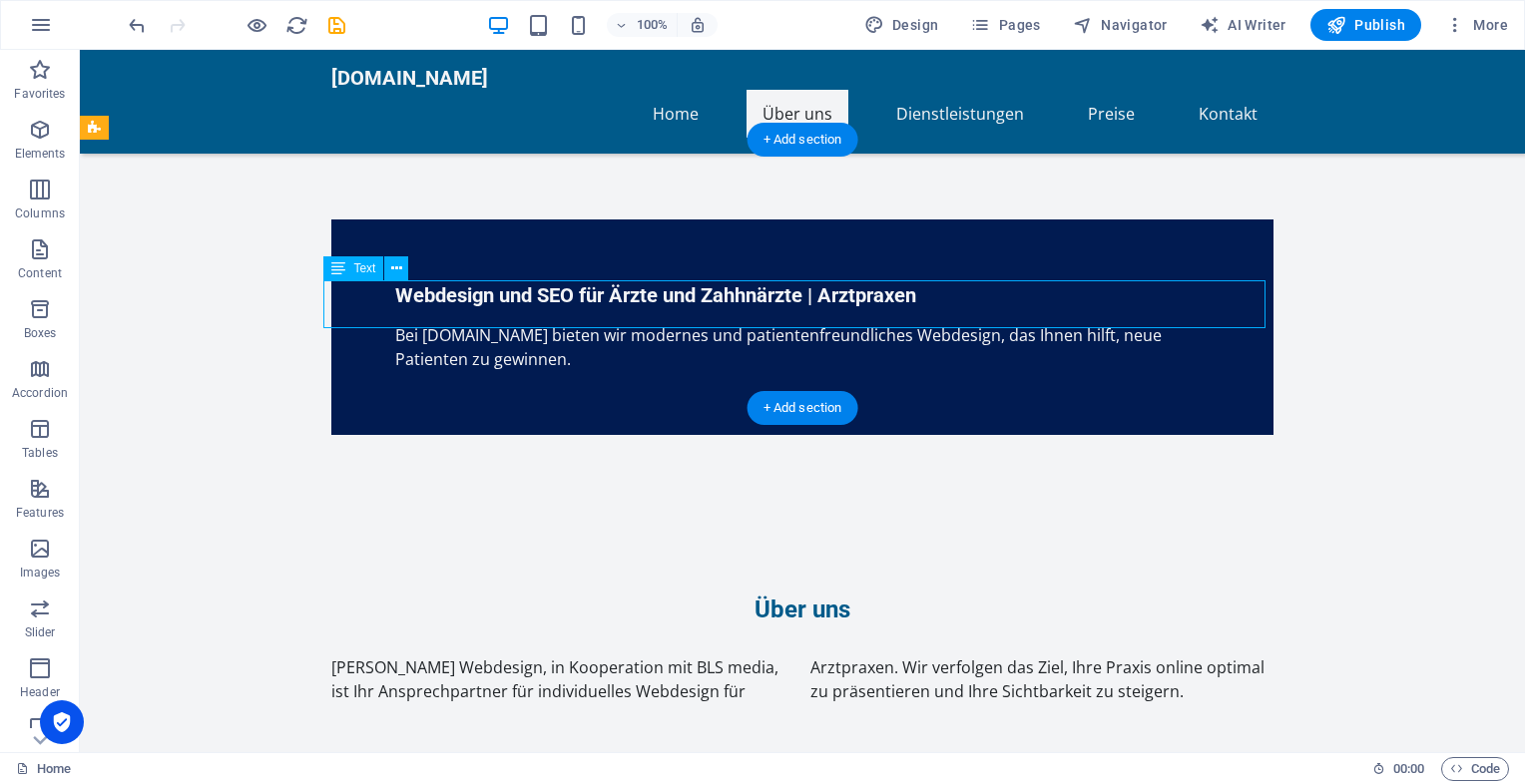 click on "[PERSON_NAME] Webdesign, in Kooperation mit BLS media, ist Ihr Ansprechpartner für individuelles Webdesign für Arztpraxen. Wir verfolgen das Ziel, Ihre Praxis online optimal zu präsentieren und Ihre Sichtbarkeit zu steigern." at bounding box center (802, 679) 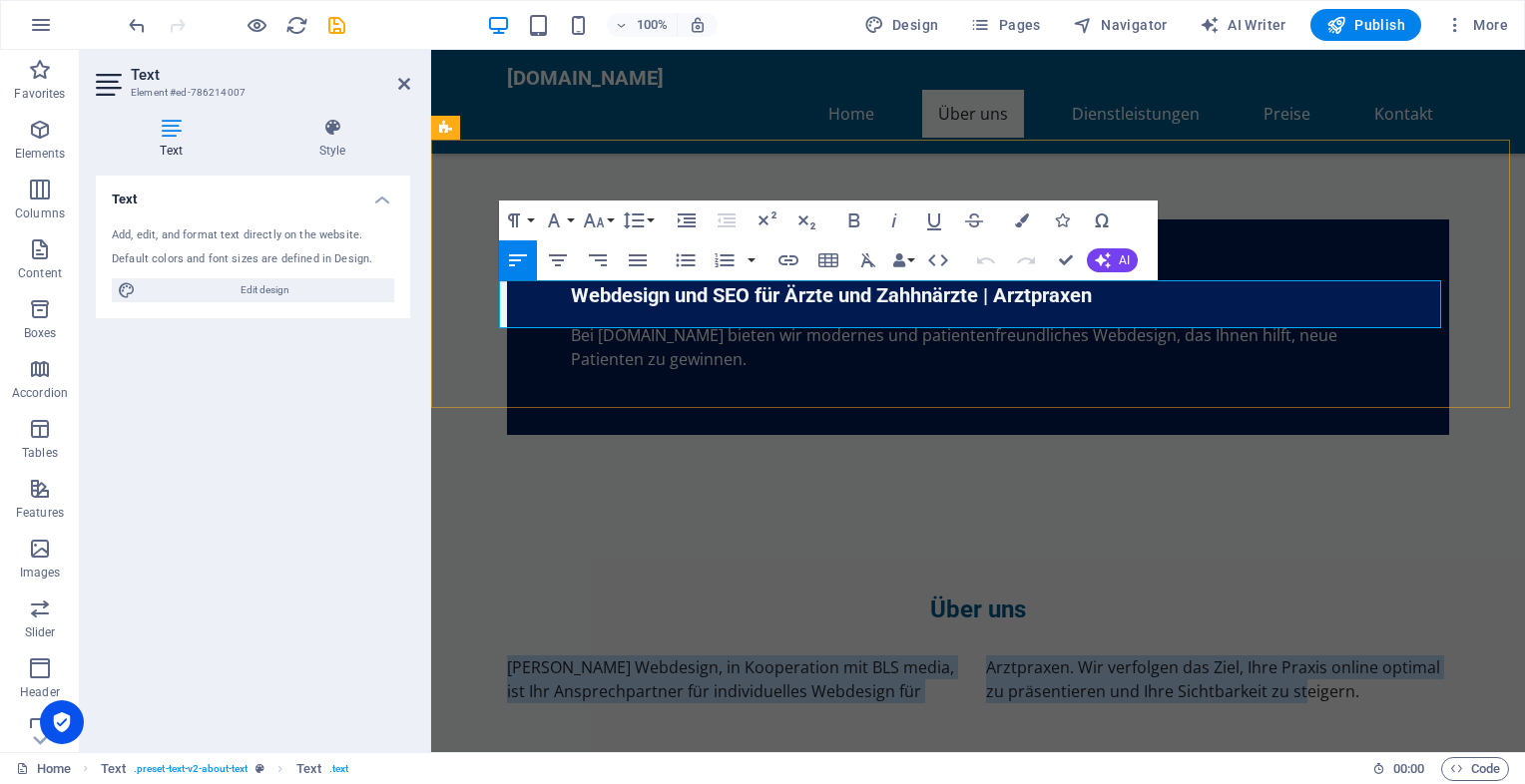 drag, startPoint x: 503, startPoint y: 298, endPoint x: 1392, endPoint y: 319, distance: 889.248 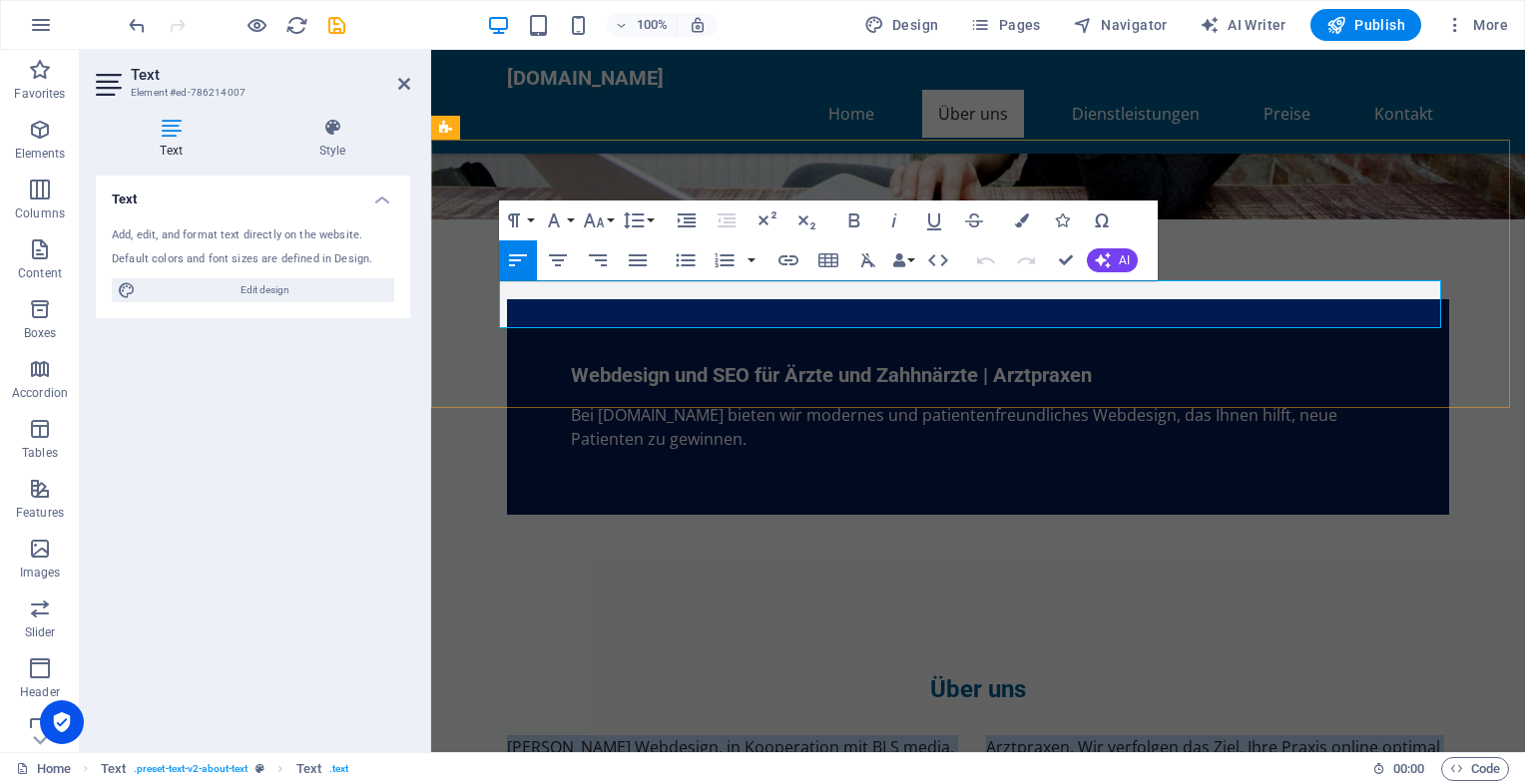 copy on "[PERSON_NAME] Webdesign, in Kooperation mit BLS media, ist Ihr Ansprechpartner für individuelles Webdesign für Arztpraxen. Wir verfolgen das Ziel, Ihre Praxis online optimal zu präsentieren und Ihre Sichtbarkeit zu steigern." 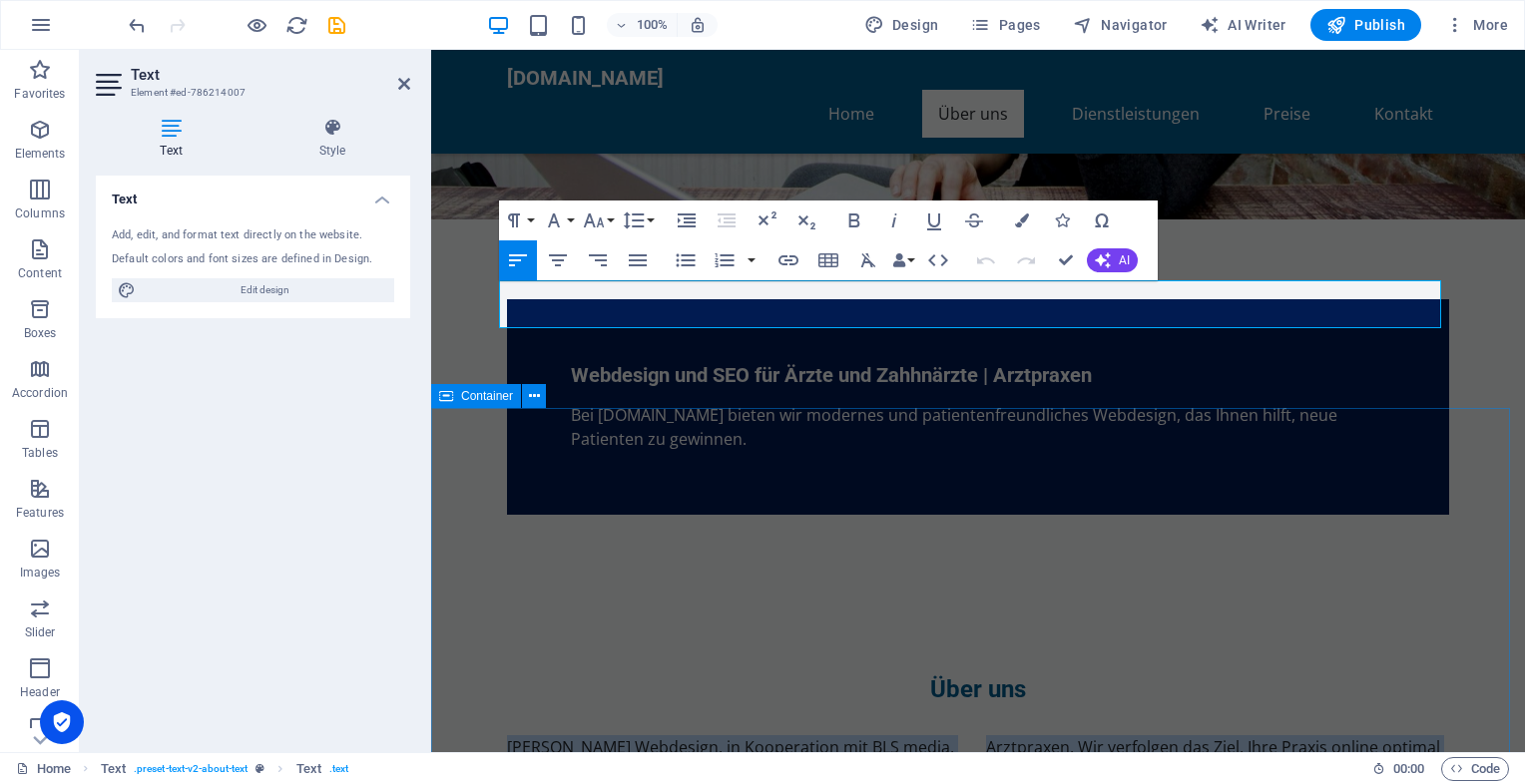 click on "Unsere Werte Individualität Jede Praxis ist einzigartig - wir gestalten eine Website, die Ihre Identität widerspiegelt. Benutzerfreundlichkeit Eine intuitive Navigation sorgt dafür, dass Patienten [PERSON_NAME] die gewünschten Informationen finden. Suchmaschinenoptimierung Wir optimieren Ihre Webseite für Suchmaschinen, damit Sie online besser gefunden werden." at bounding box center [978, 1288] 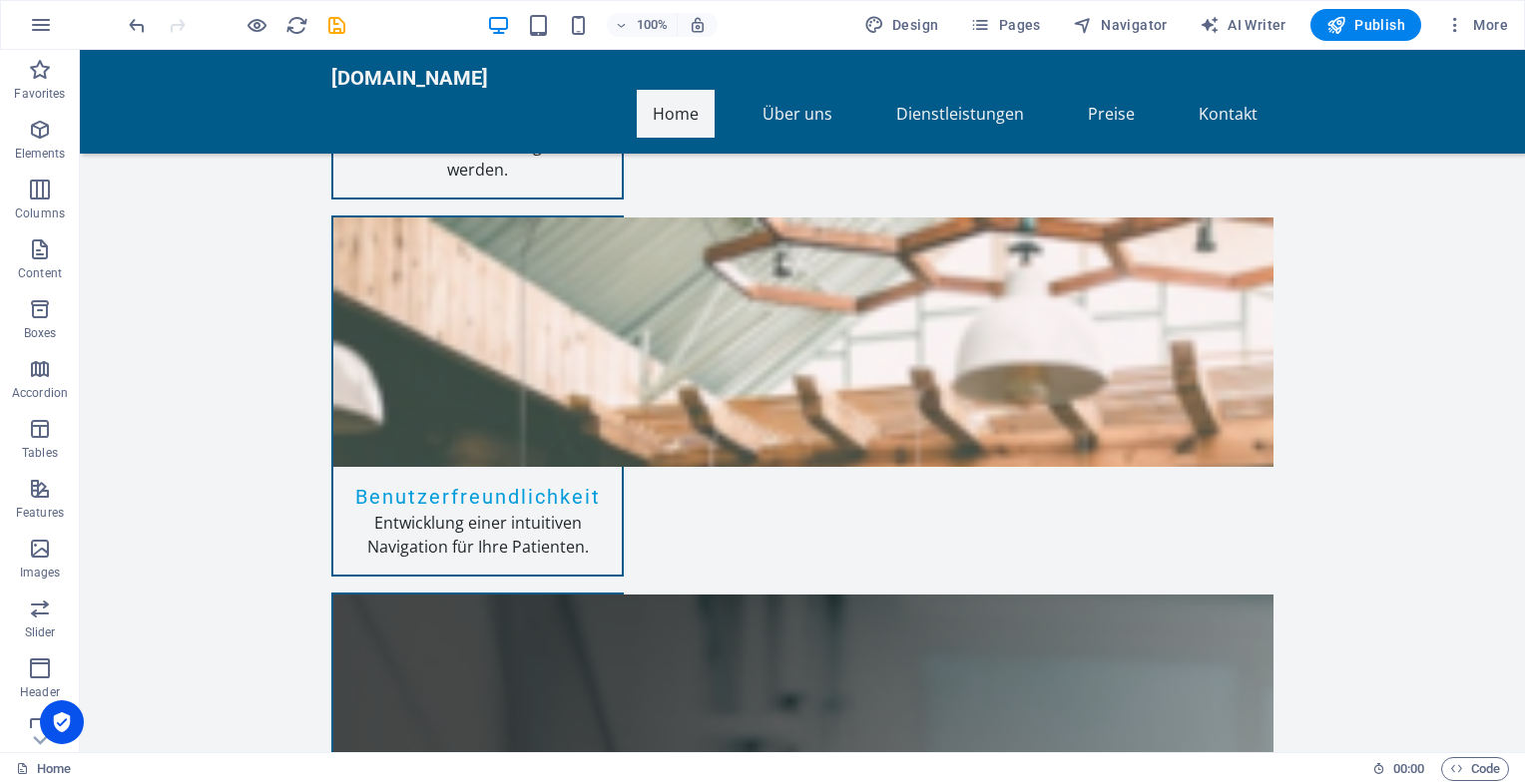 scroll, scrollTop: 0, scrollLeft: 0, axis: both 